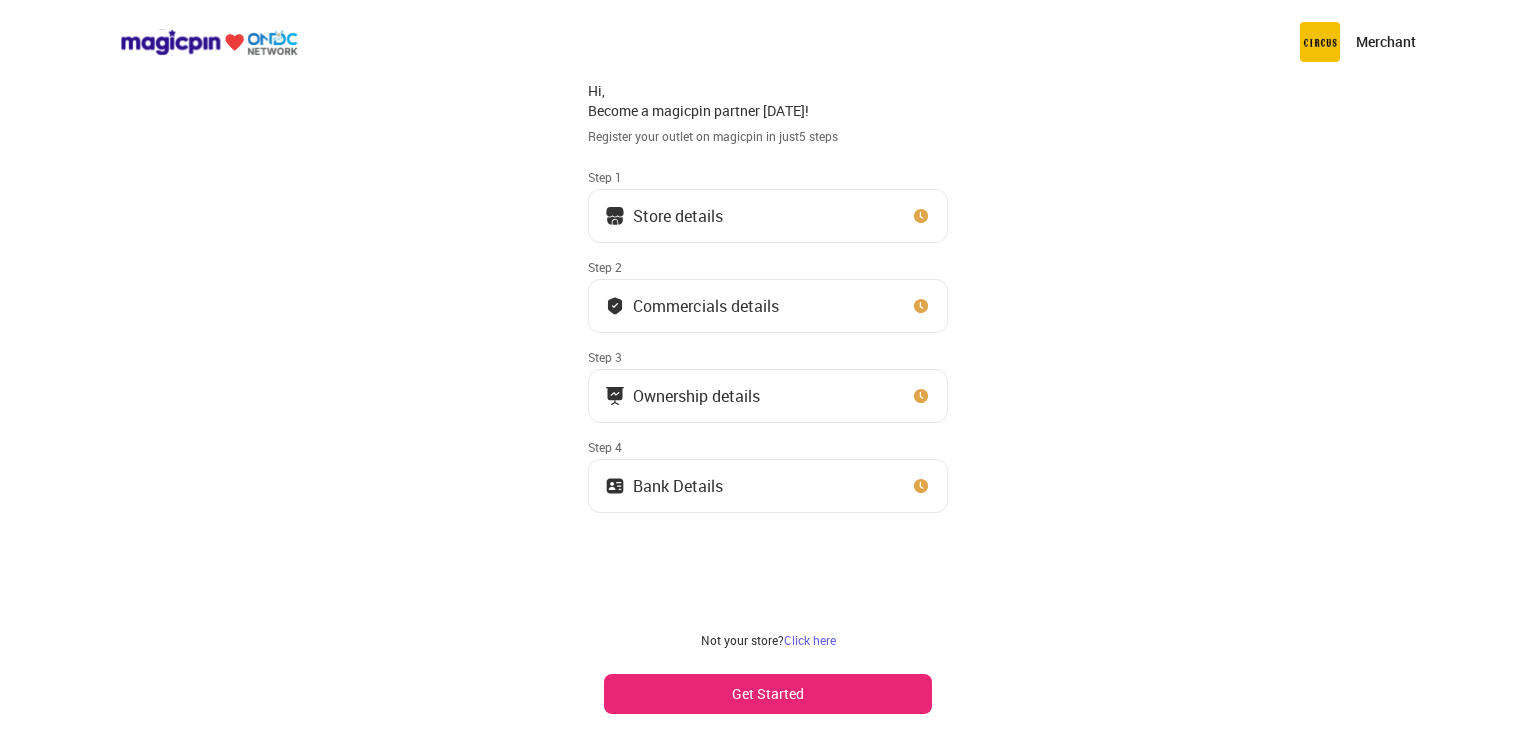 scroll, scrollTop: 0, scrollLeft: 0, axis: both 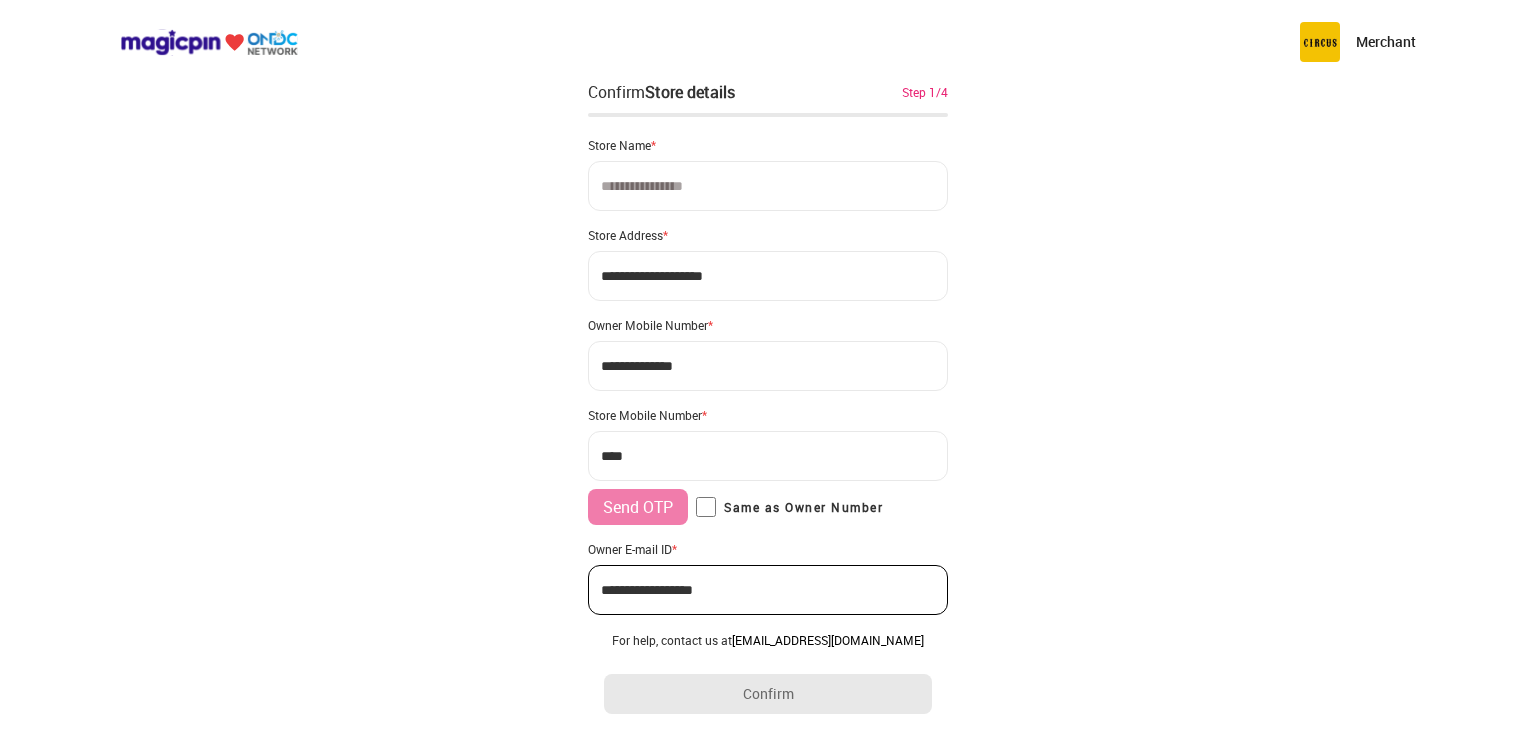 click at bounding box center [768, 186] 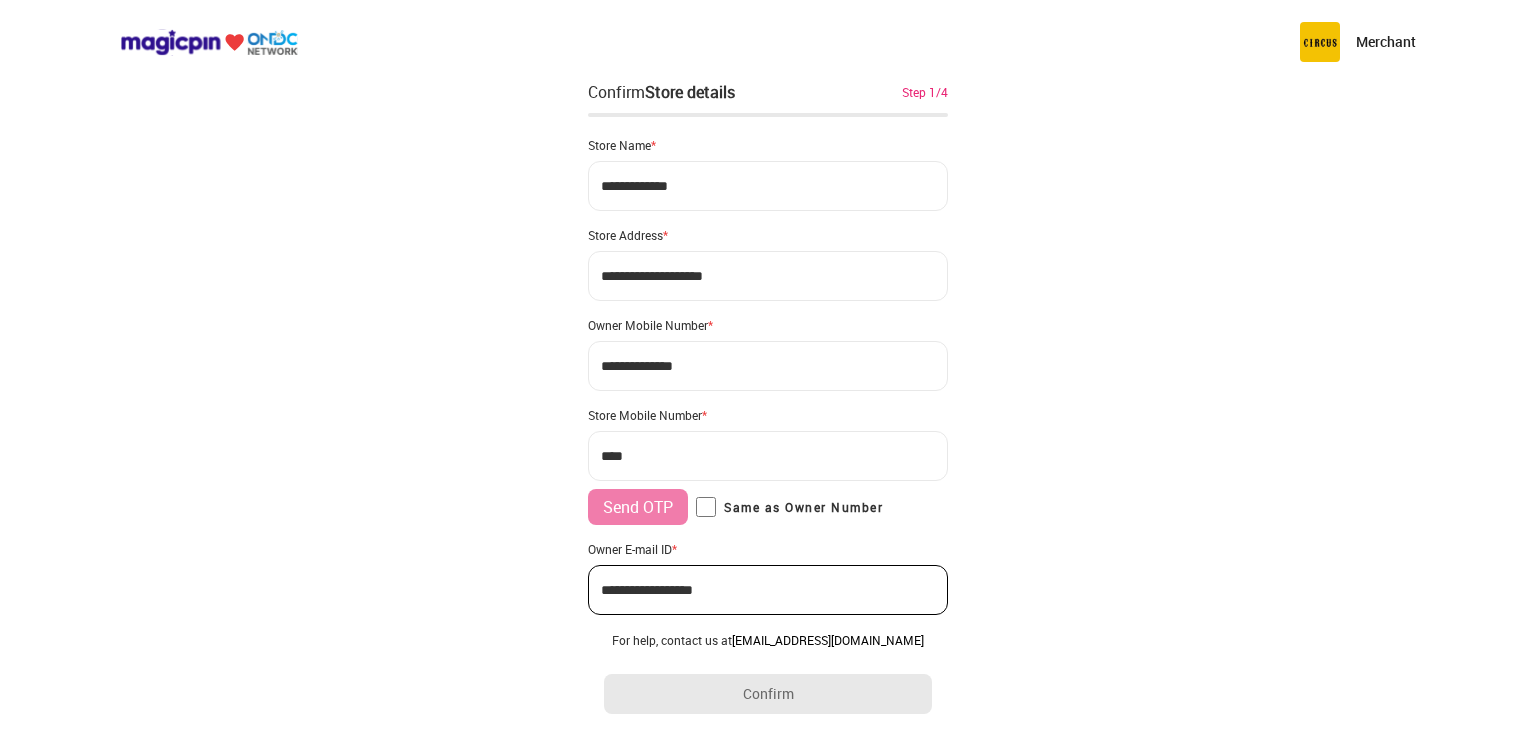 type on "**********" 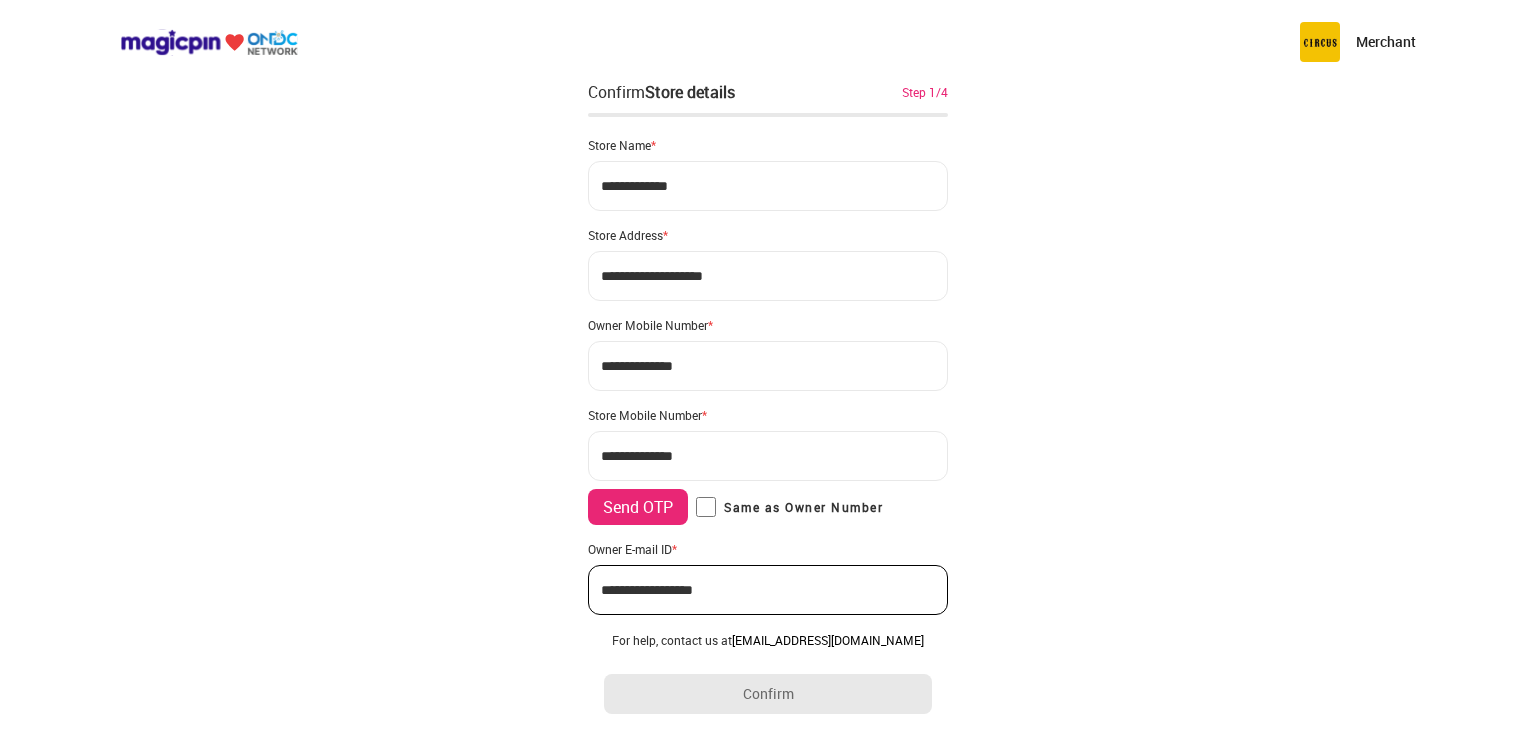 type on "**********" 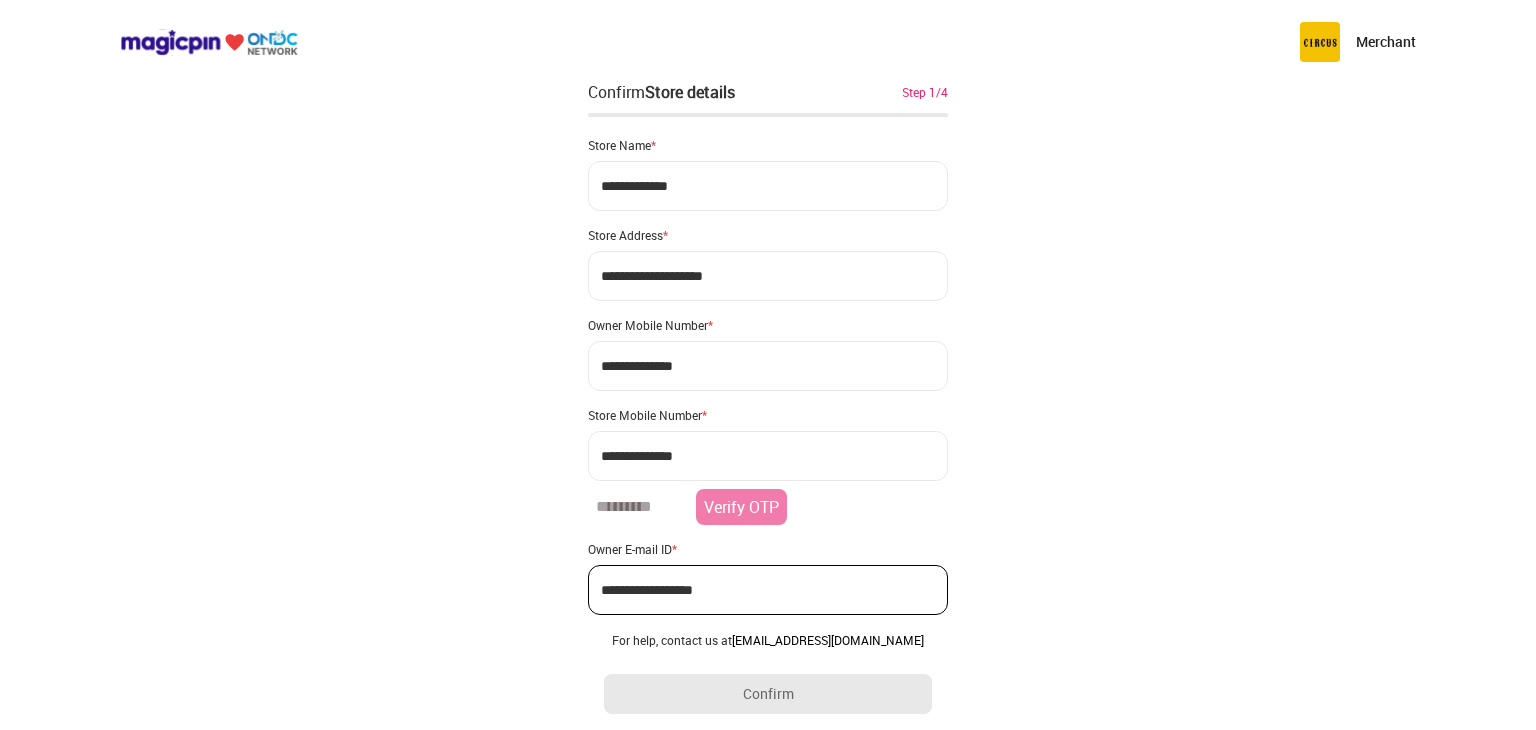 click at bounding box center [638, 507] 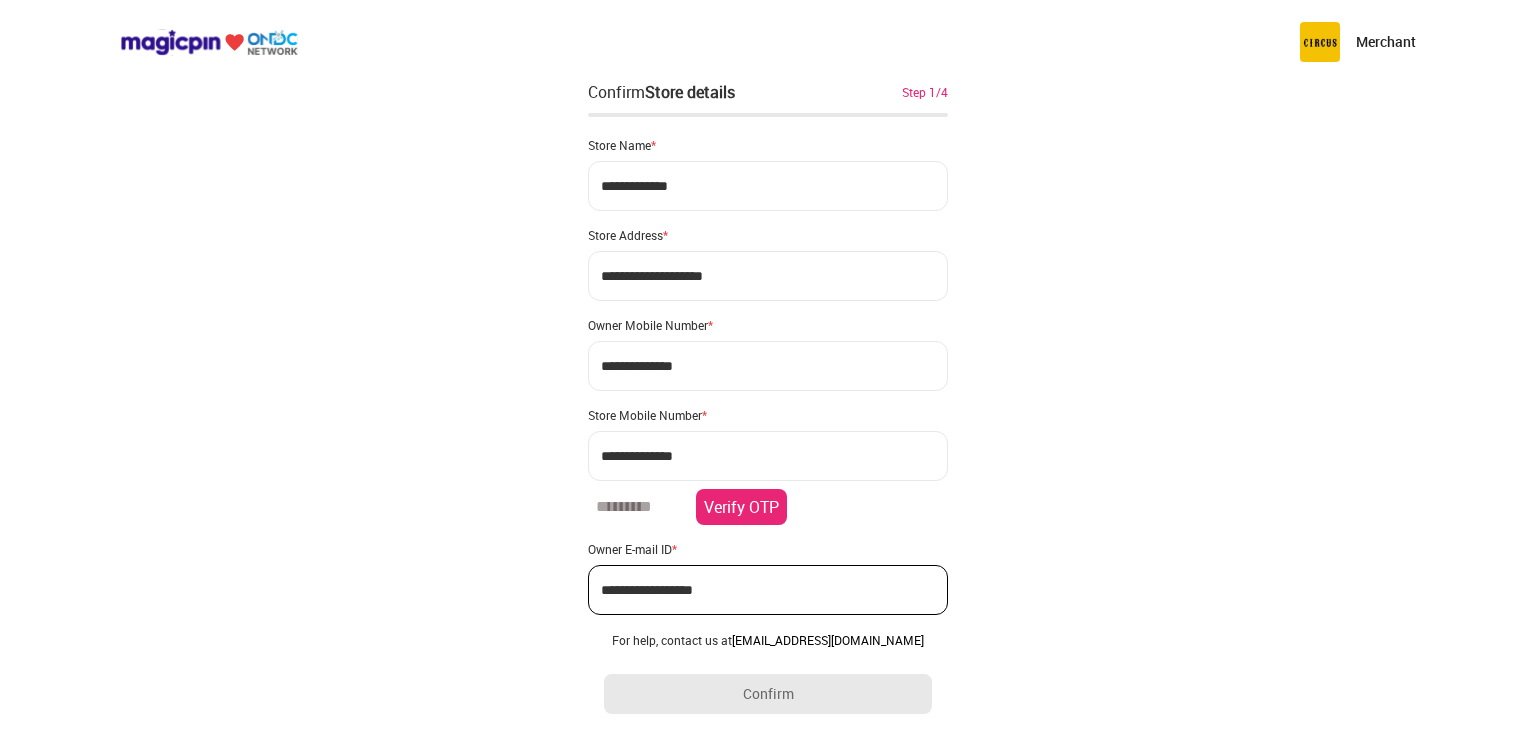 type on "******" 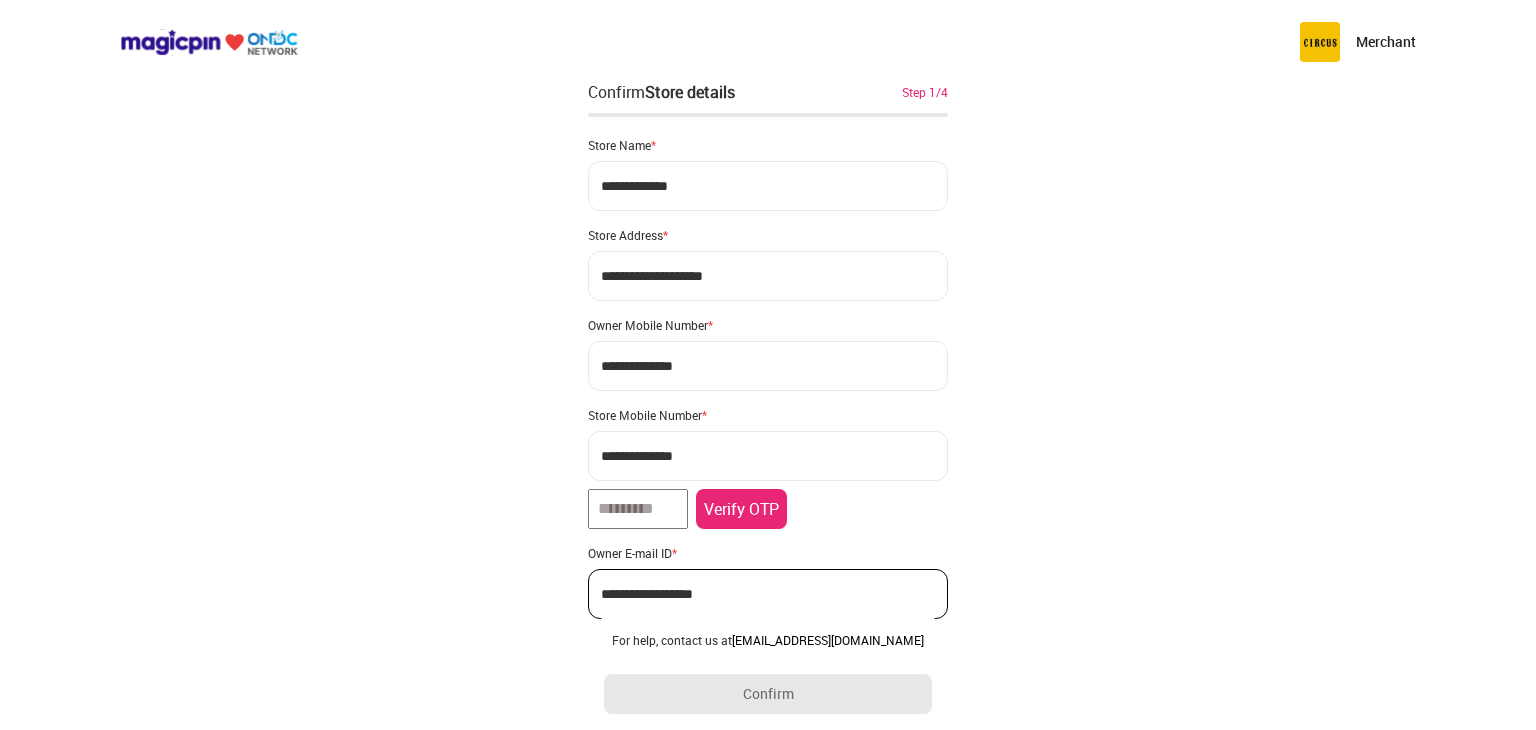 click on "Verify OTP" at bounding box center (741, 509) 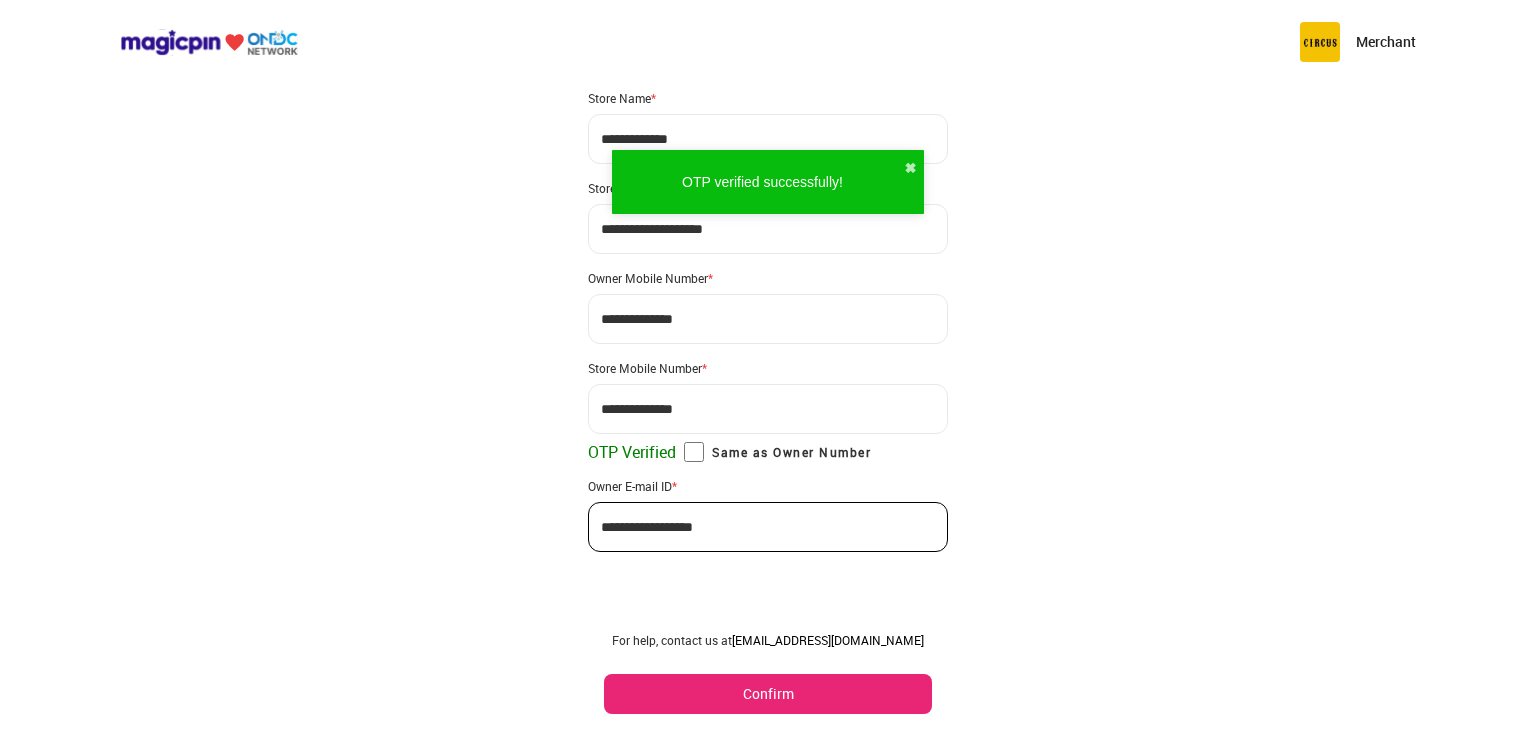 scroll, scrollTop: 0, scrollLeft: 0, axis: both 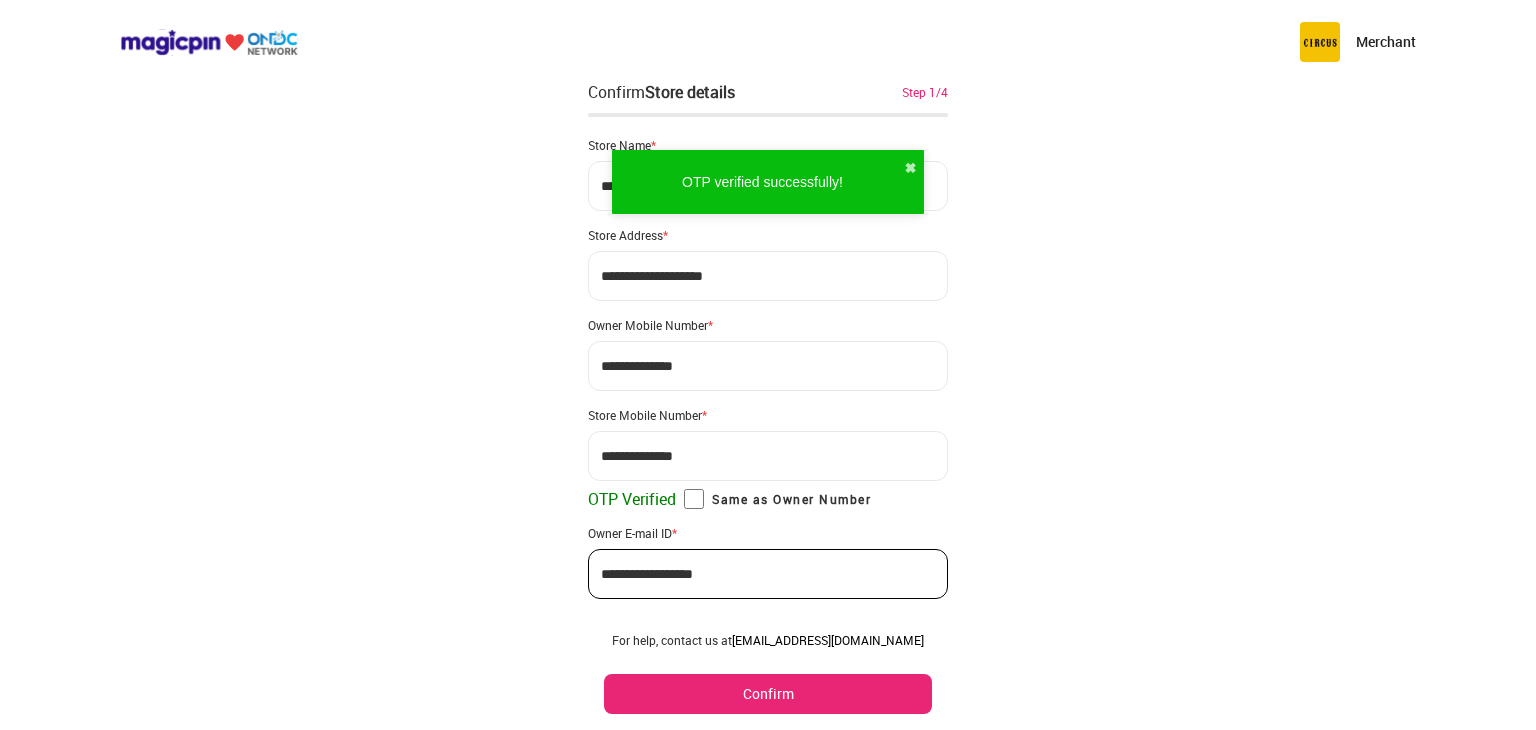 click on "**********" at bounding box center (768, 276) 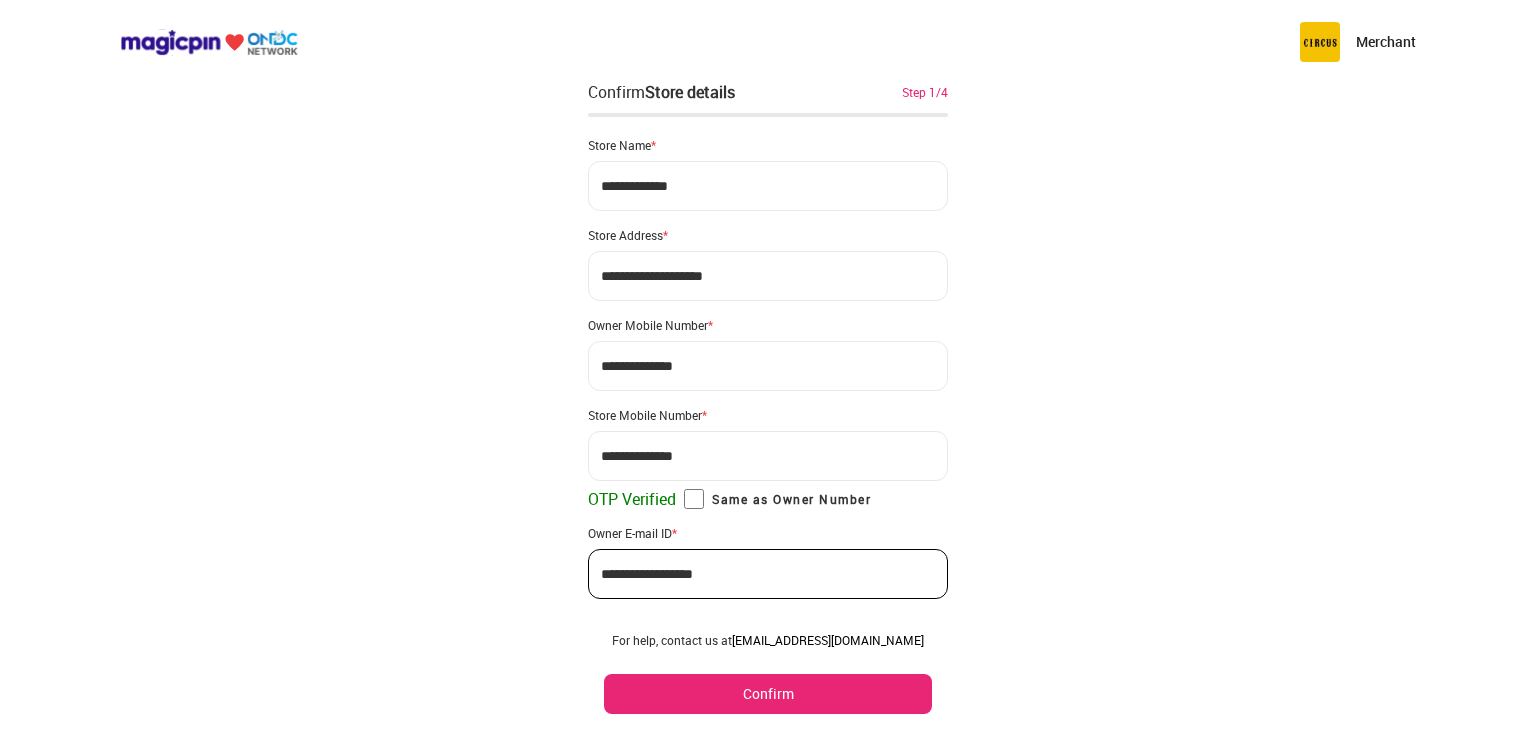 type on "**********" 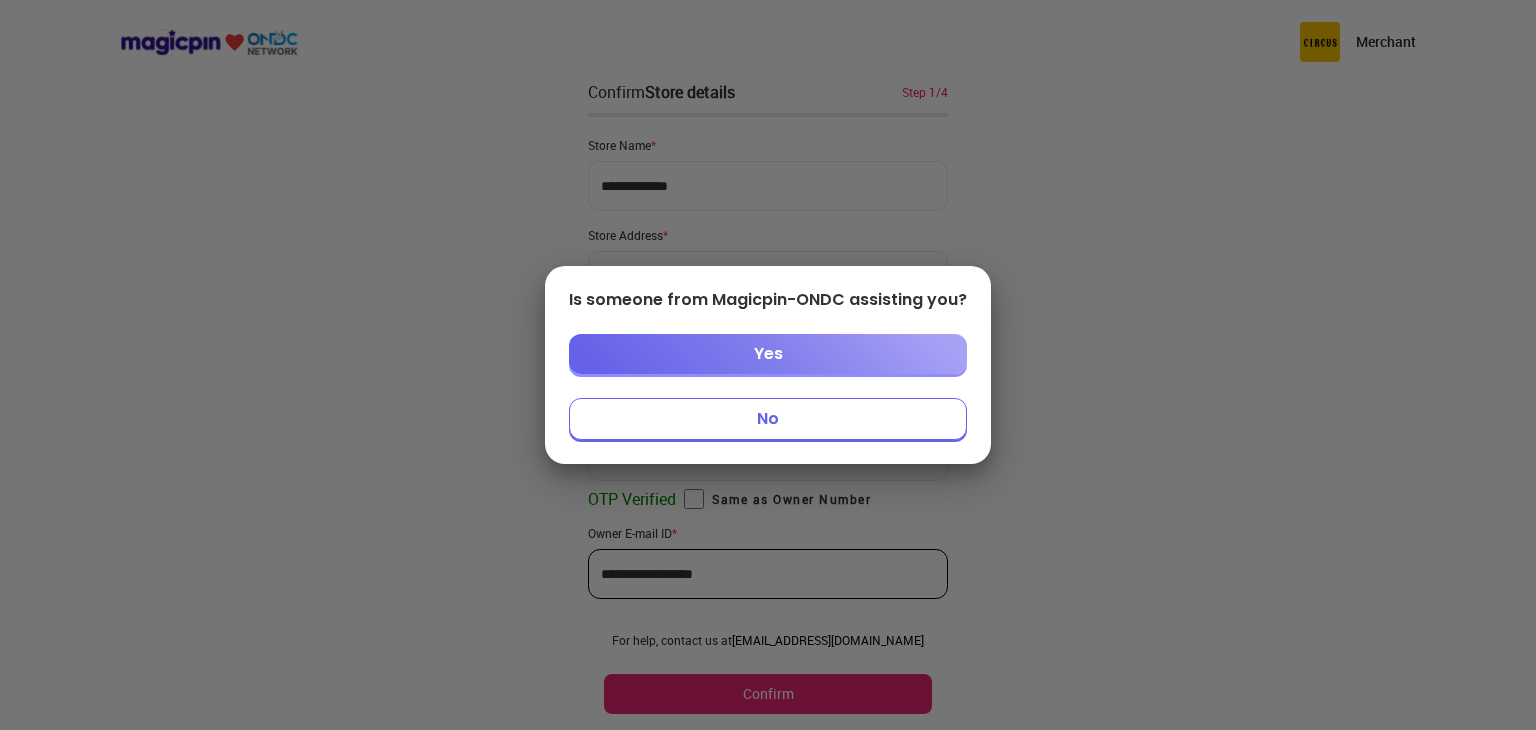 click on "No" at bounding box center (768, 419) 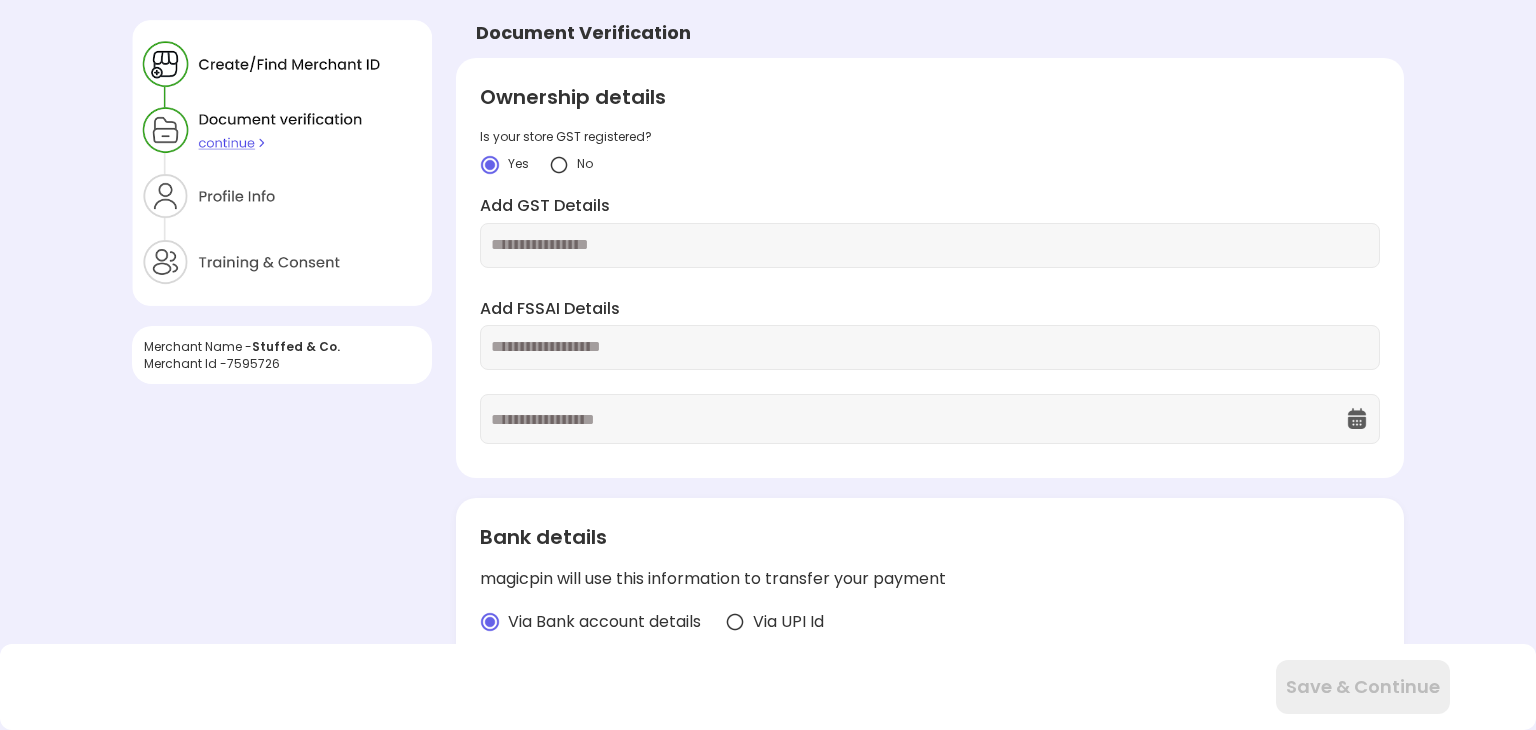 click at bounding box center [559, 165] 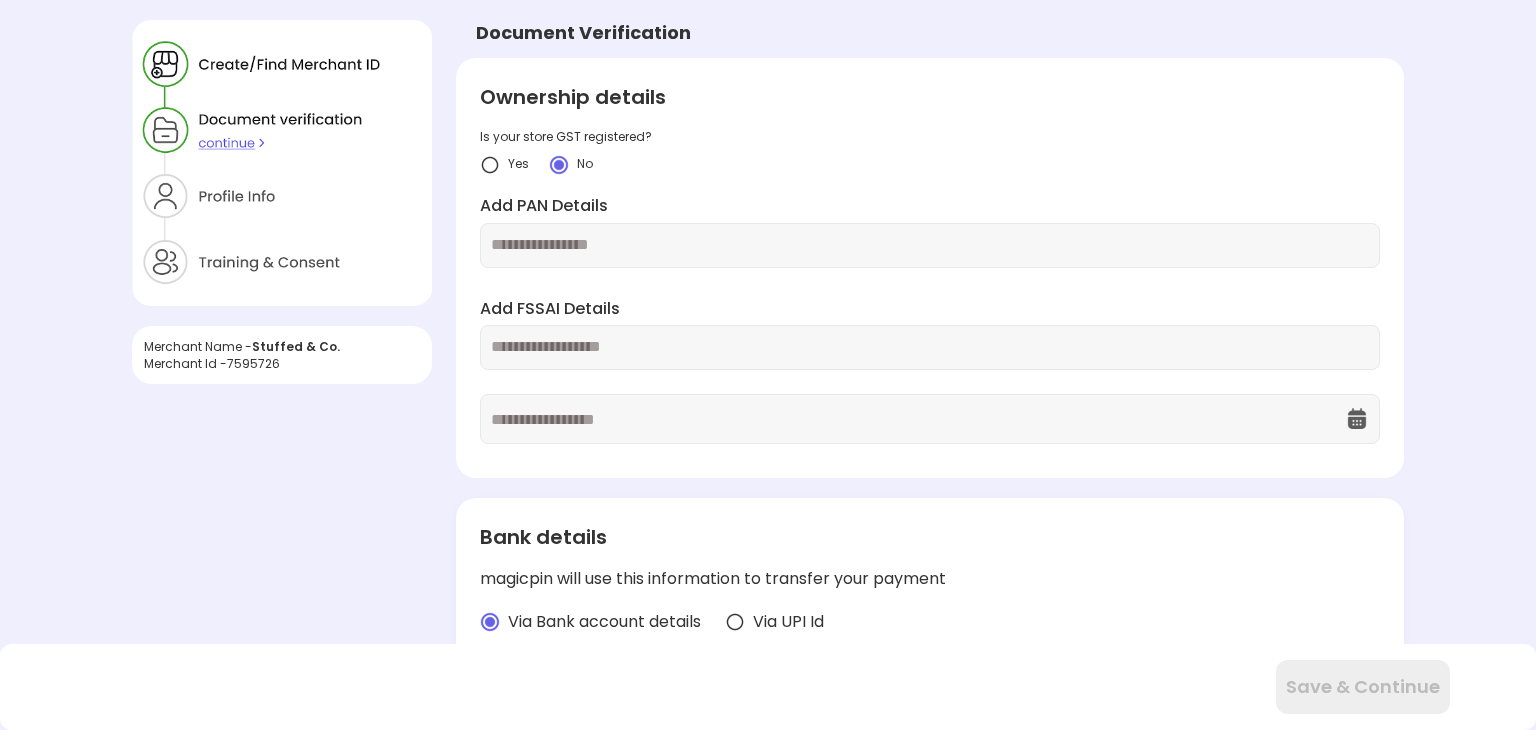 click at bounding box center [930, 245] 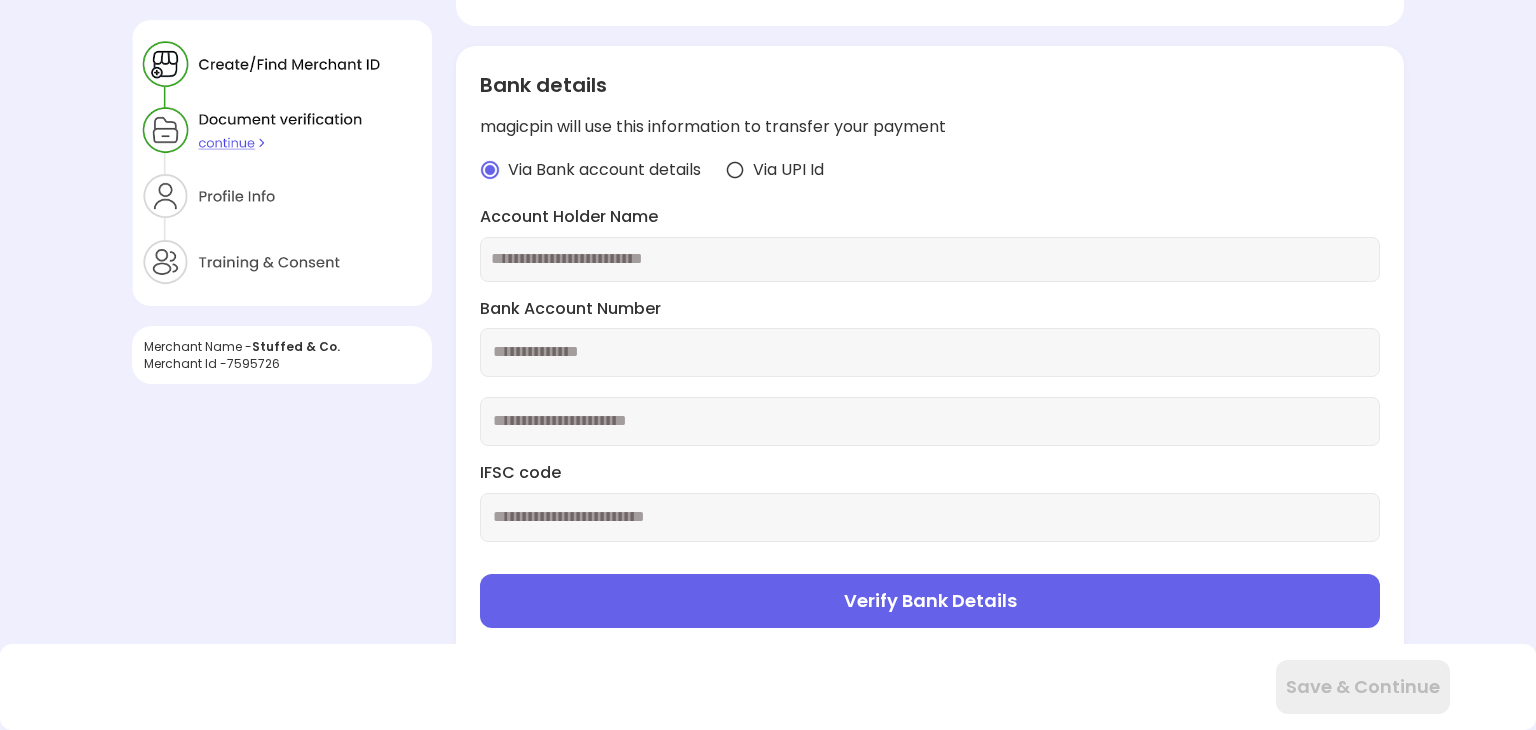 scroll, scrollTop: 491, scrollLeft: 0, axis: vertical 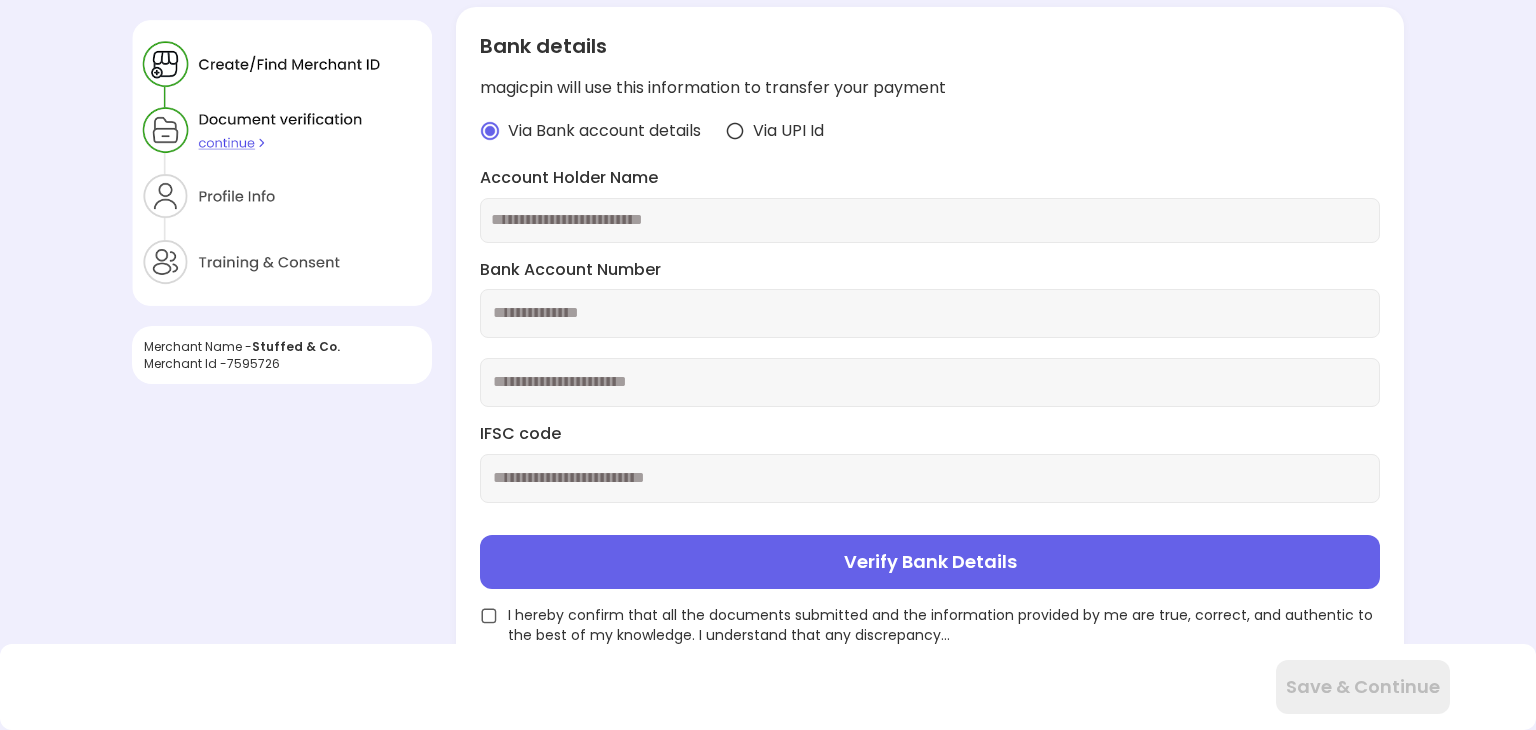 click on "Verify Bank Details" at bounding box center (930, 562) 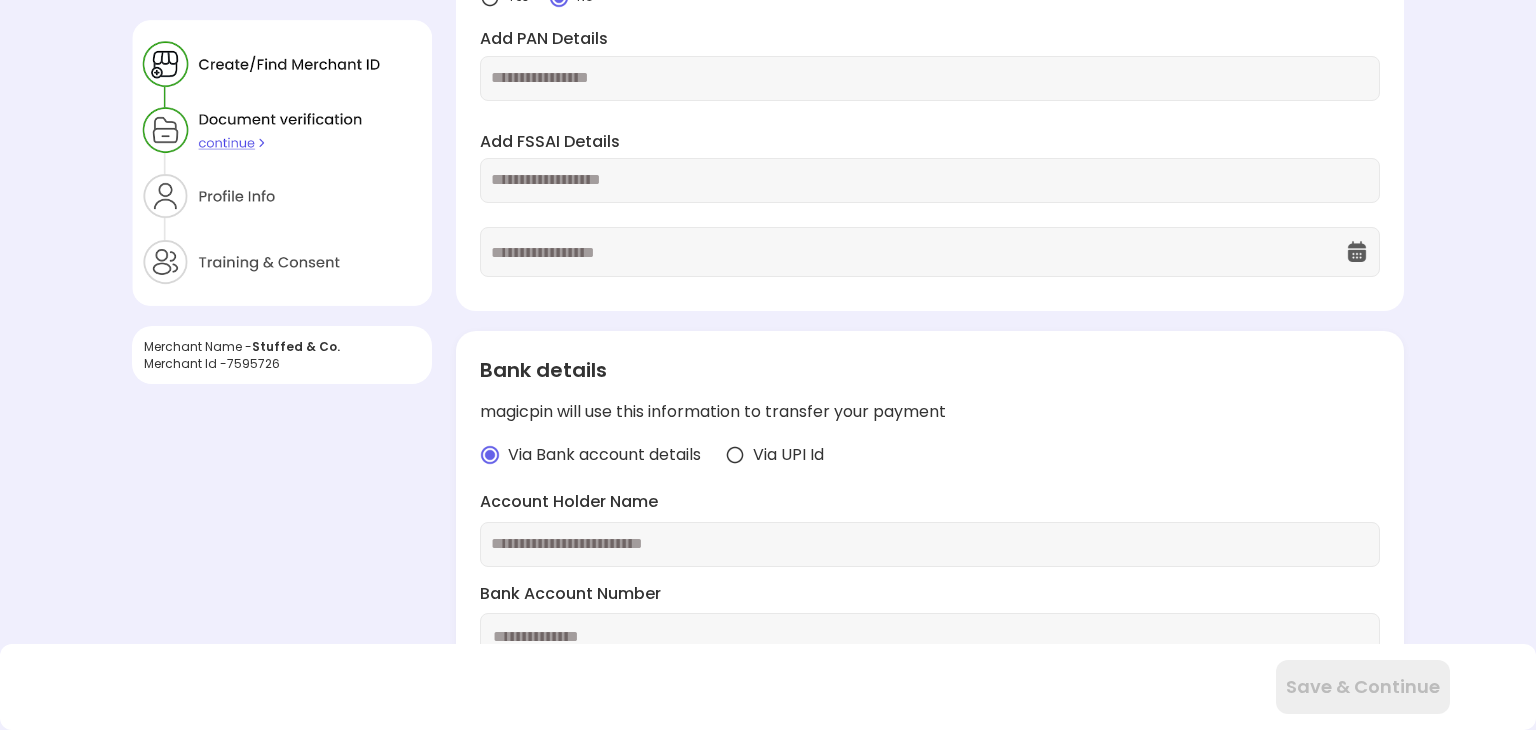 scroll, scrollTop: 0, scrollLeft: 0, axis: both 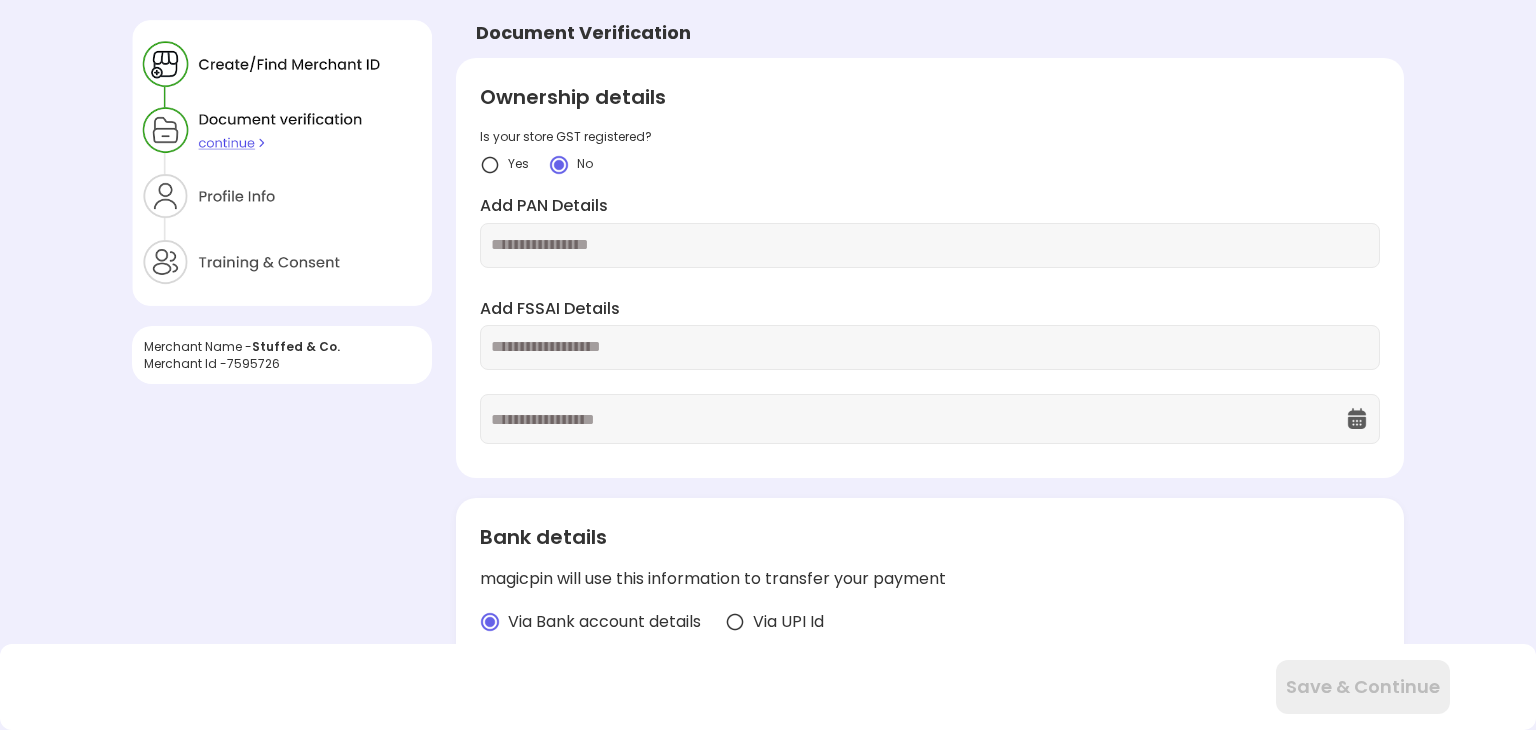 click at bounding box center (930, 245) 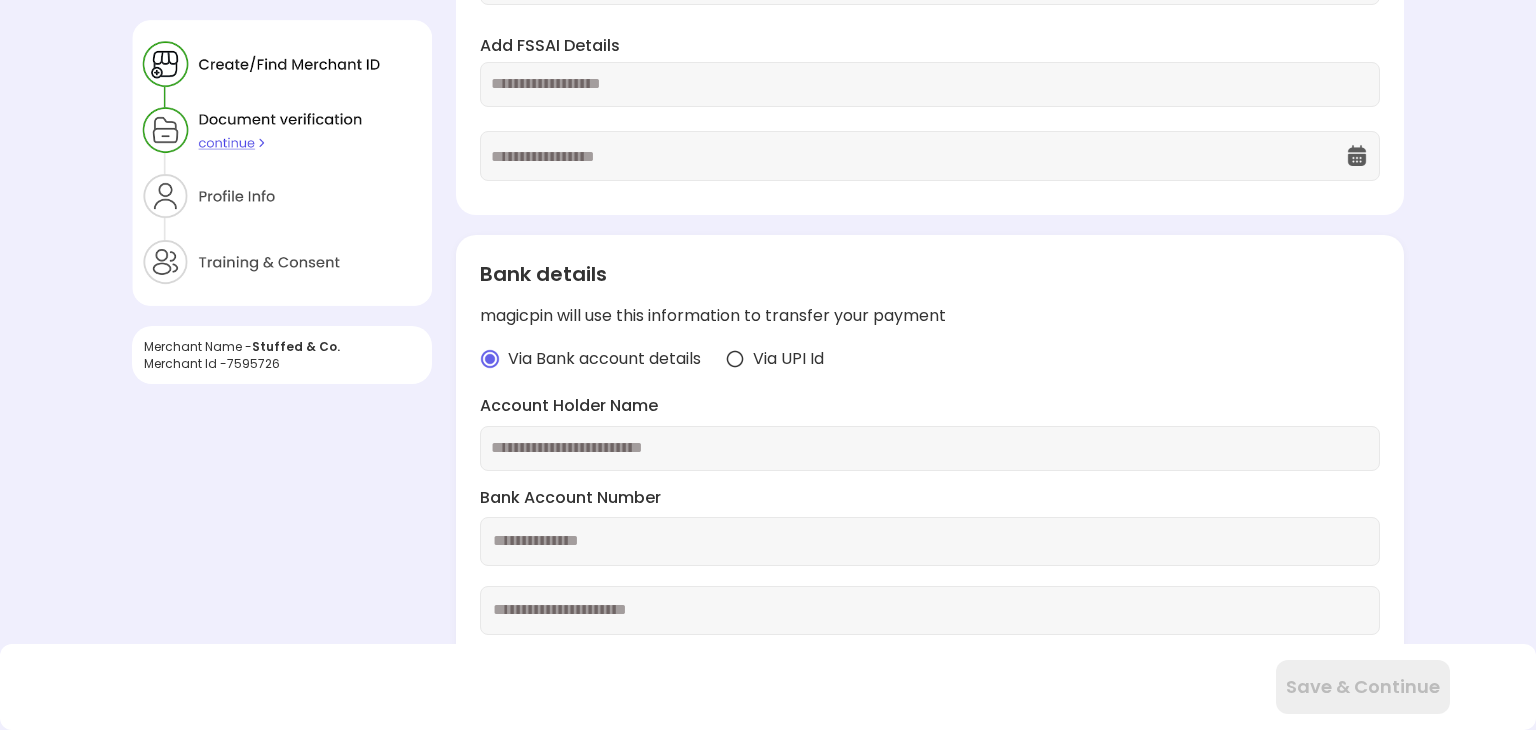 click at bounding box center (735, 359) 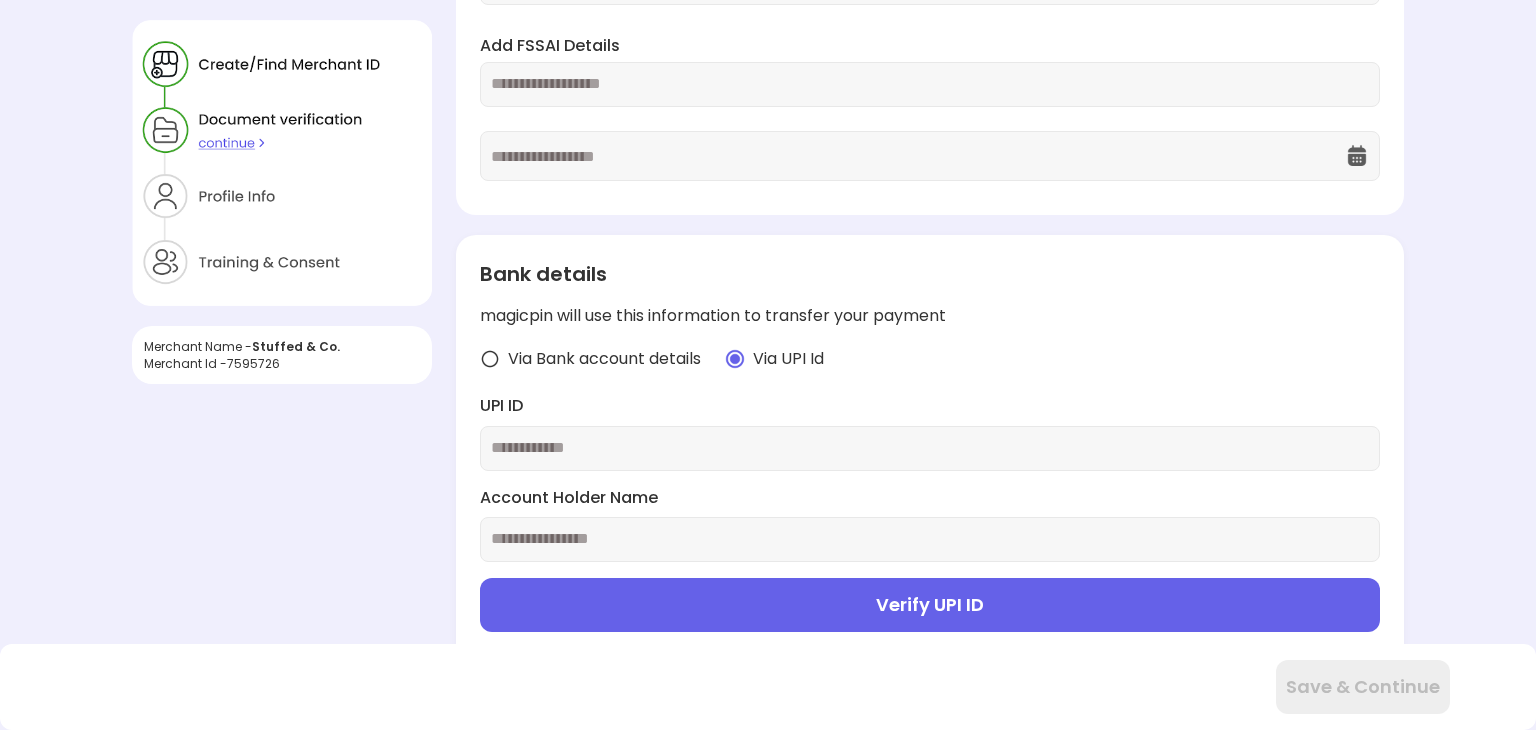 click at bounding box center [930, 448] 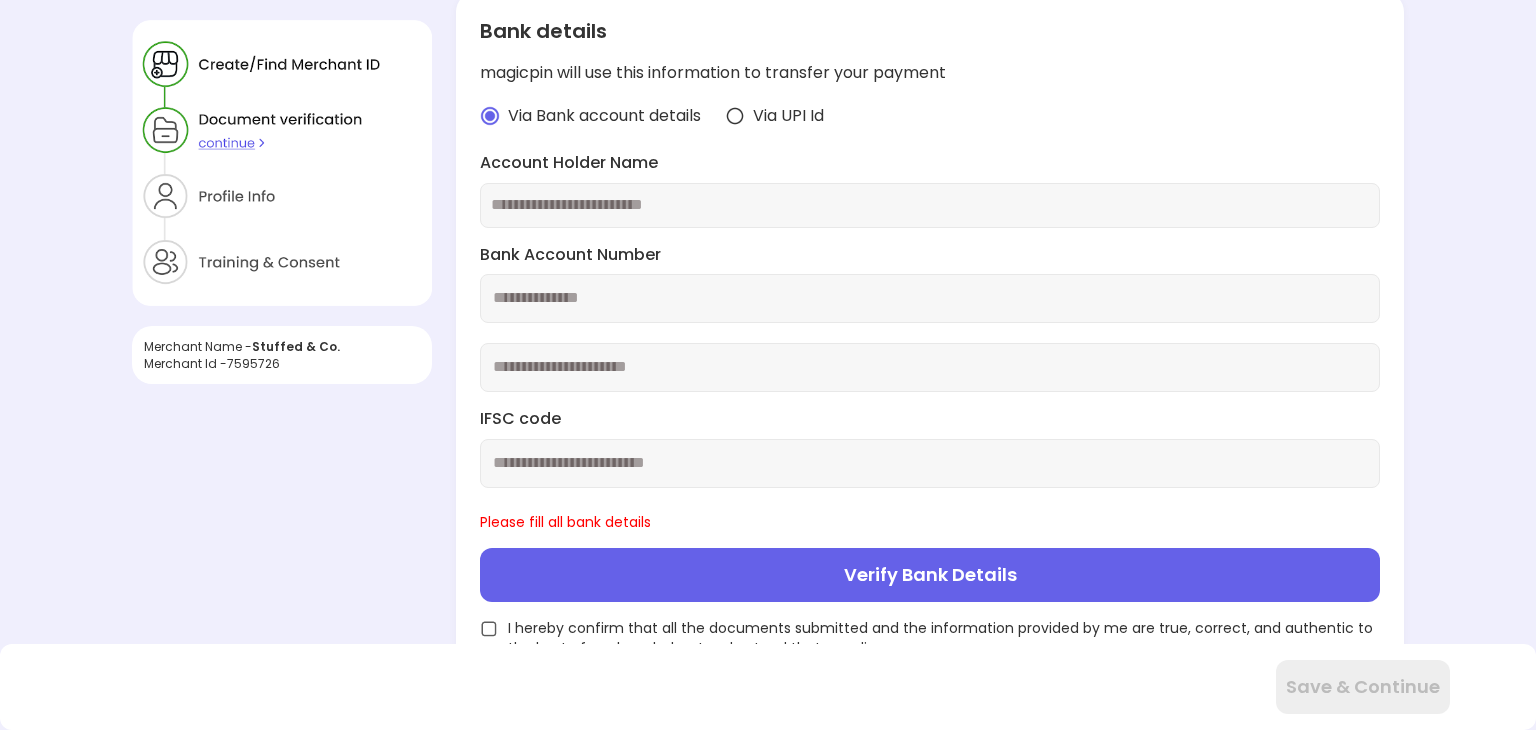 scroll, scrollTop: 507, scrollLeft: 0, axis: vertical 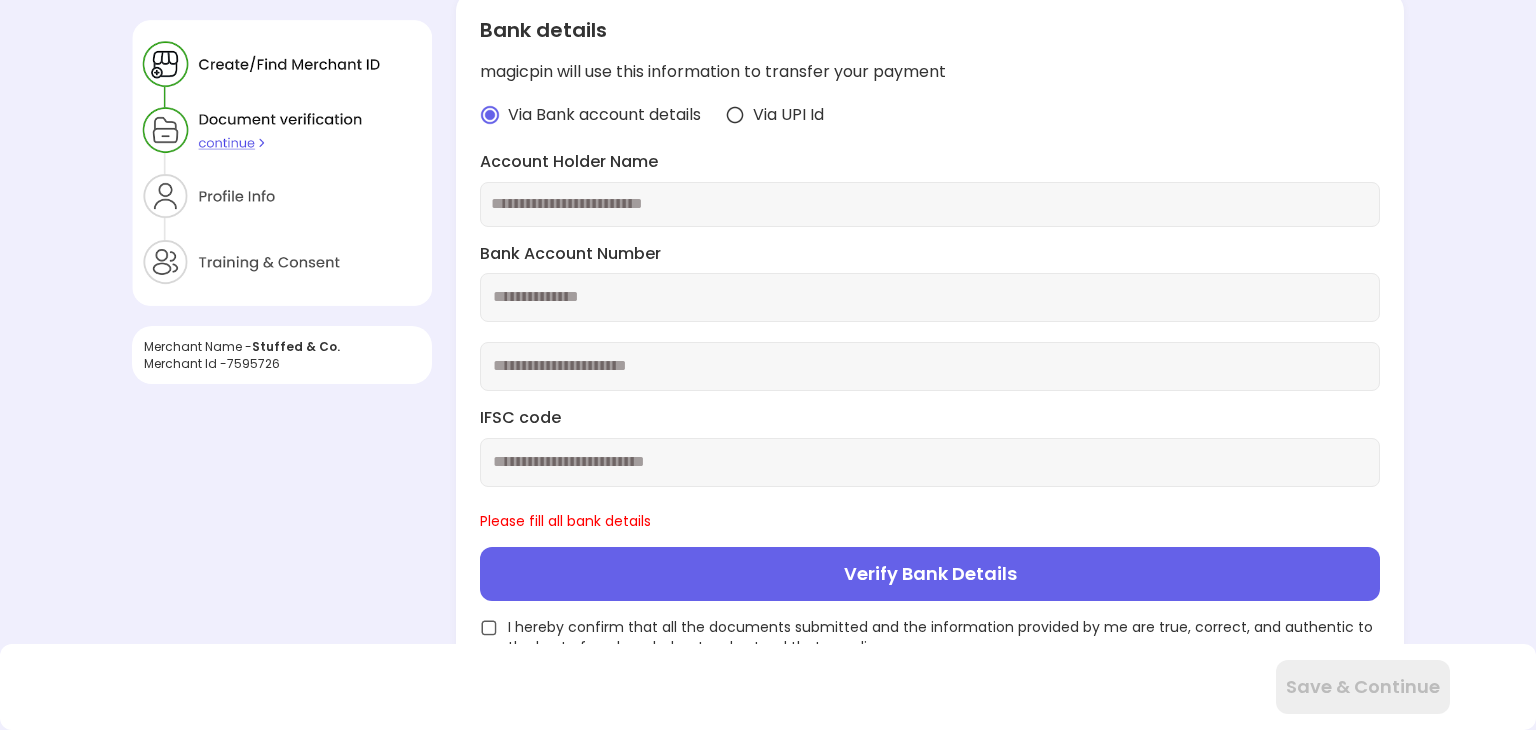click at bounding box center (735, 115) 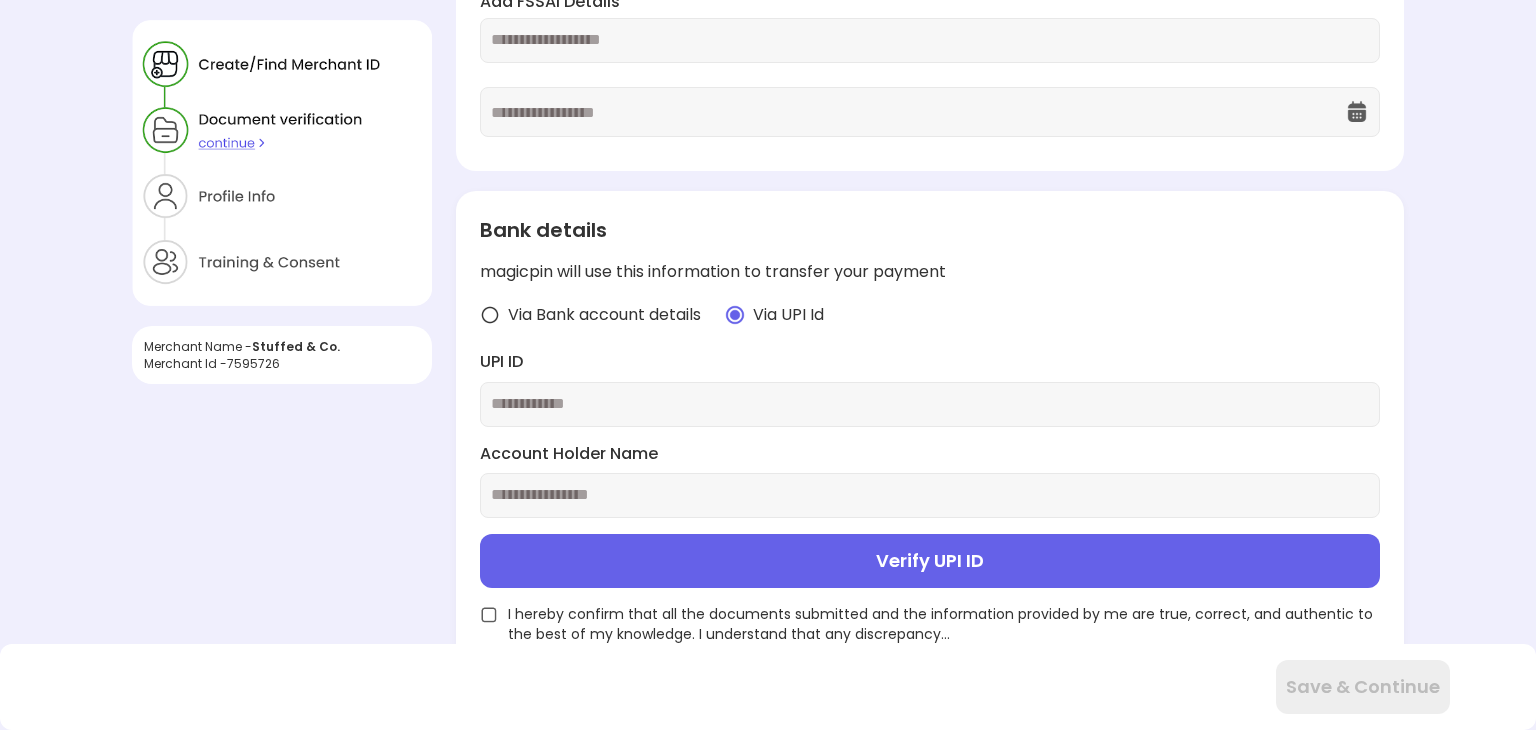 click at bounding box center (489, 615) 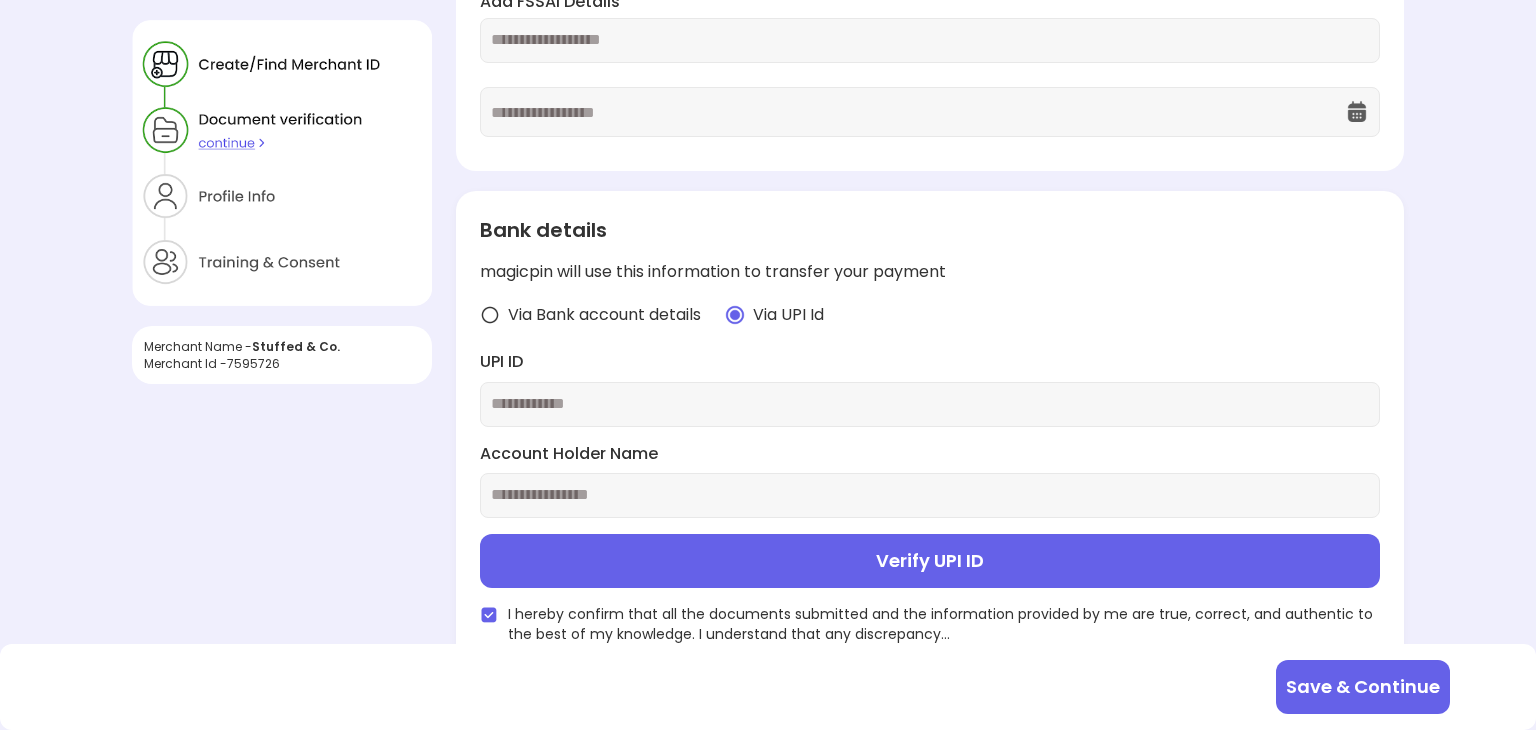 click at bounding box center (930, 404) 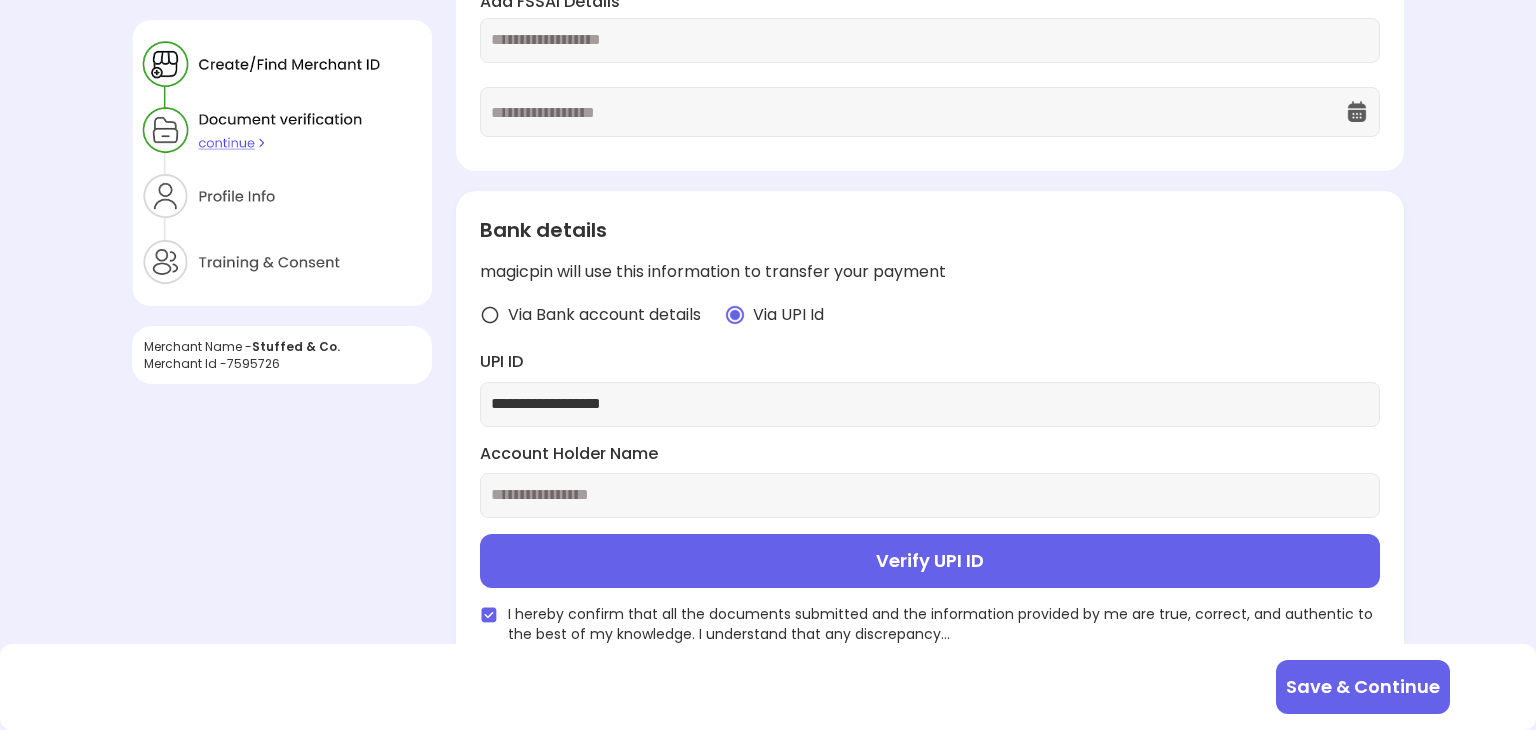 type on "**********" 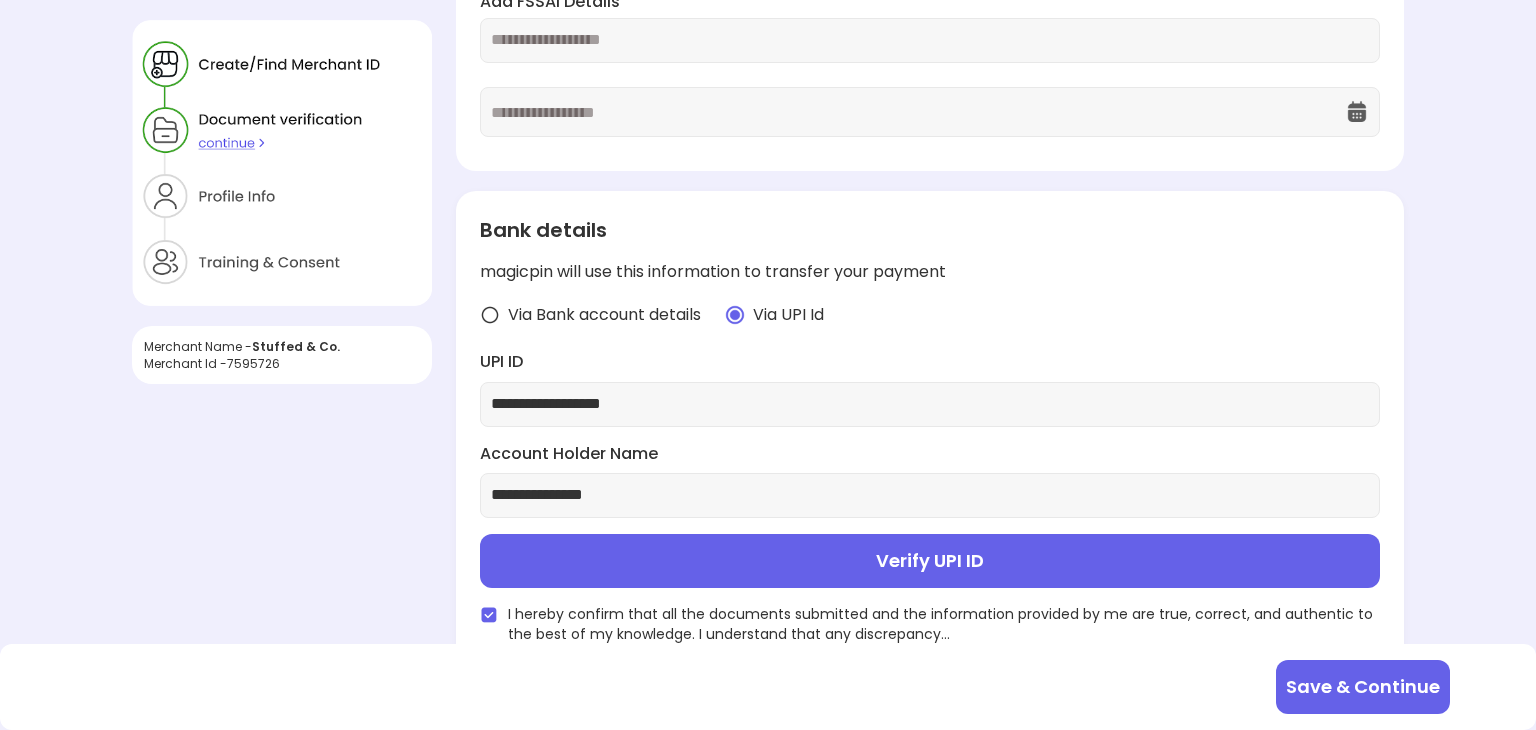 click on "Verify UPI ID" at bounding box center [930, 561] 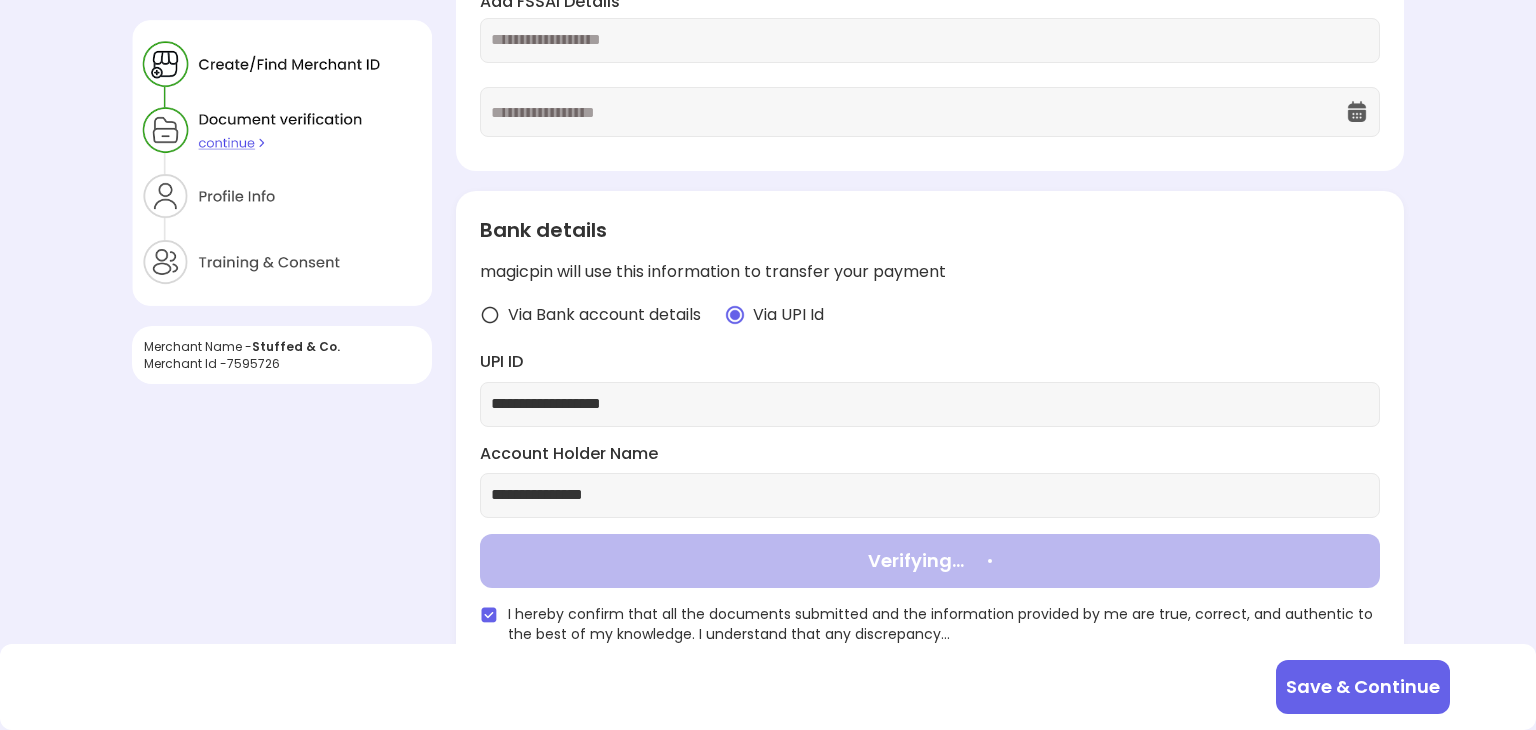 type on "**********" 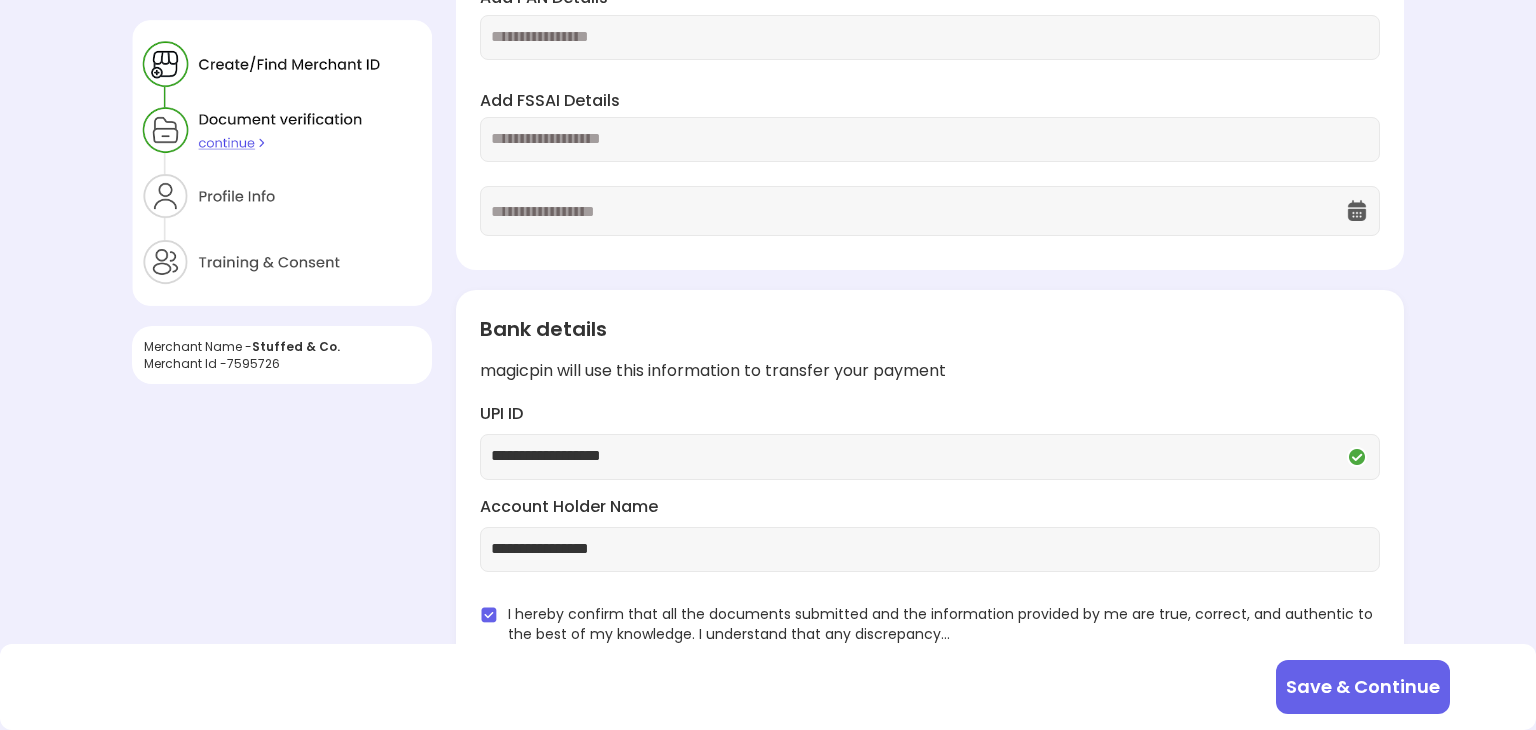 scroll, scrollTop: 207, scrollLeft: 0, axis: vertical 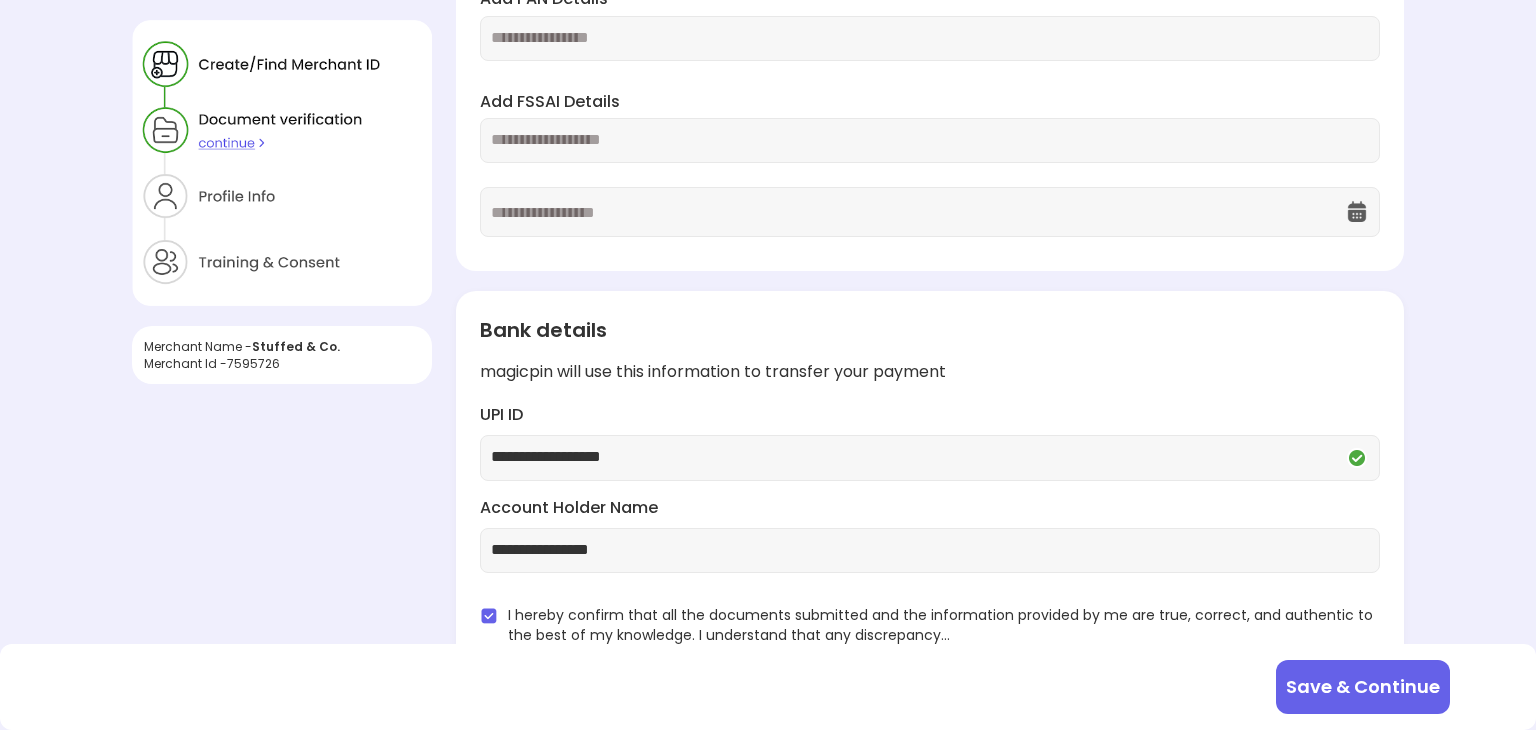click on "Save & Continue" at bounding box center (1363, 687) 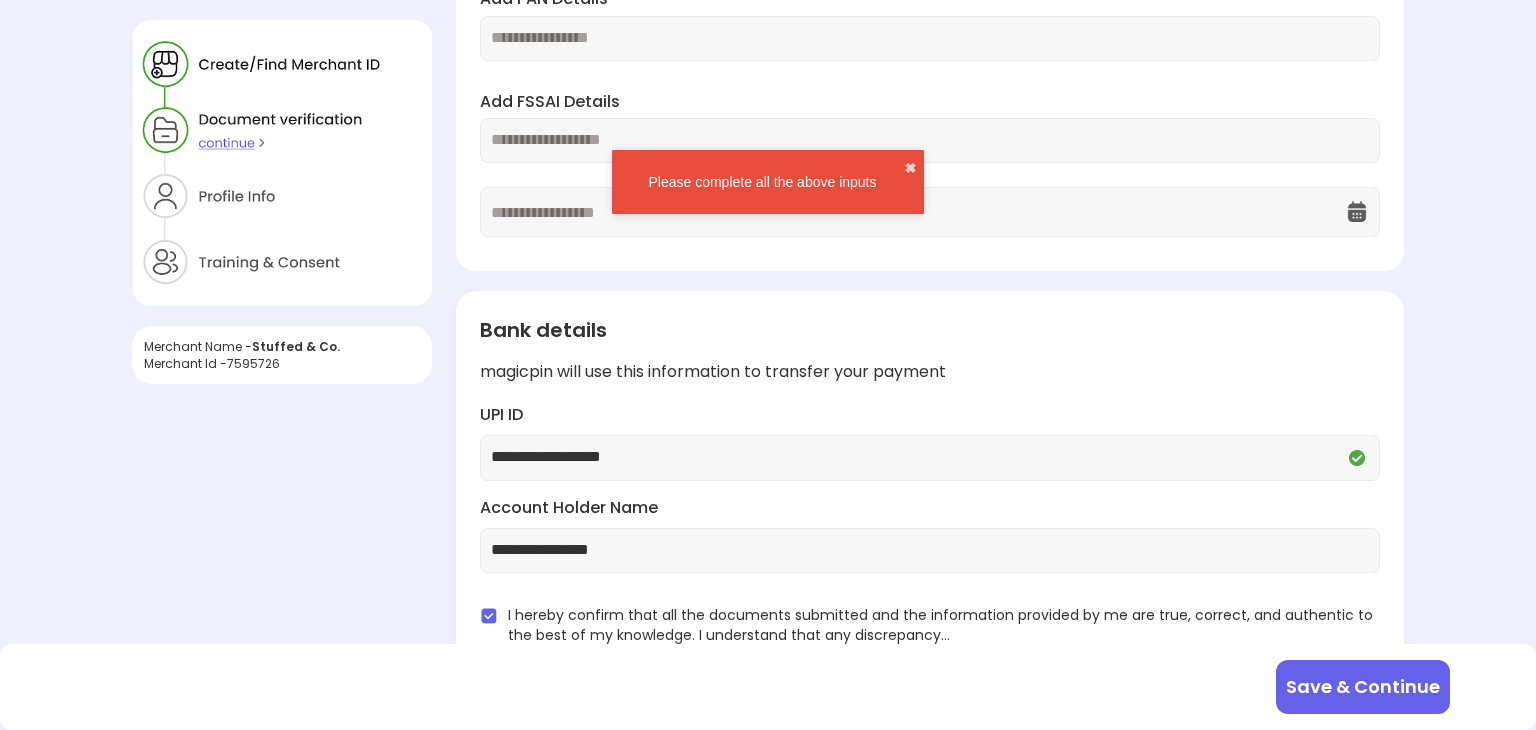 scroll, scrollTop: 0, scrollLeft: 0, axis: both 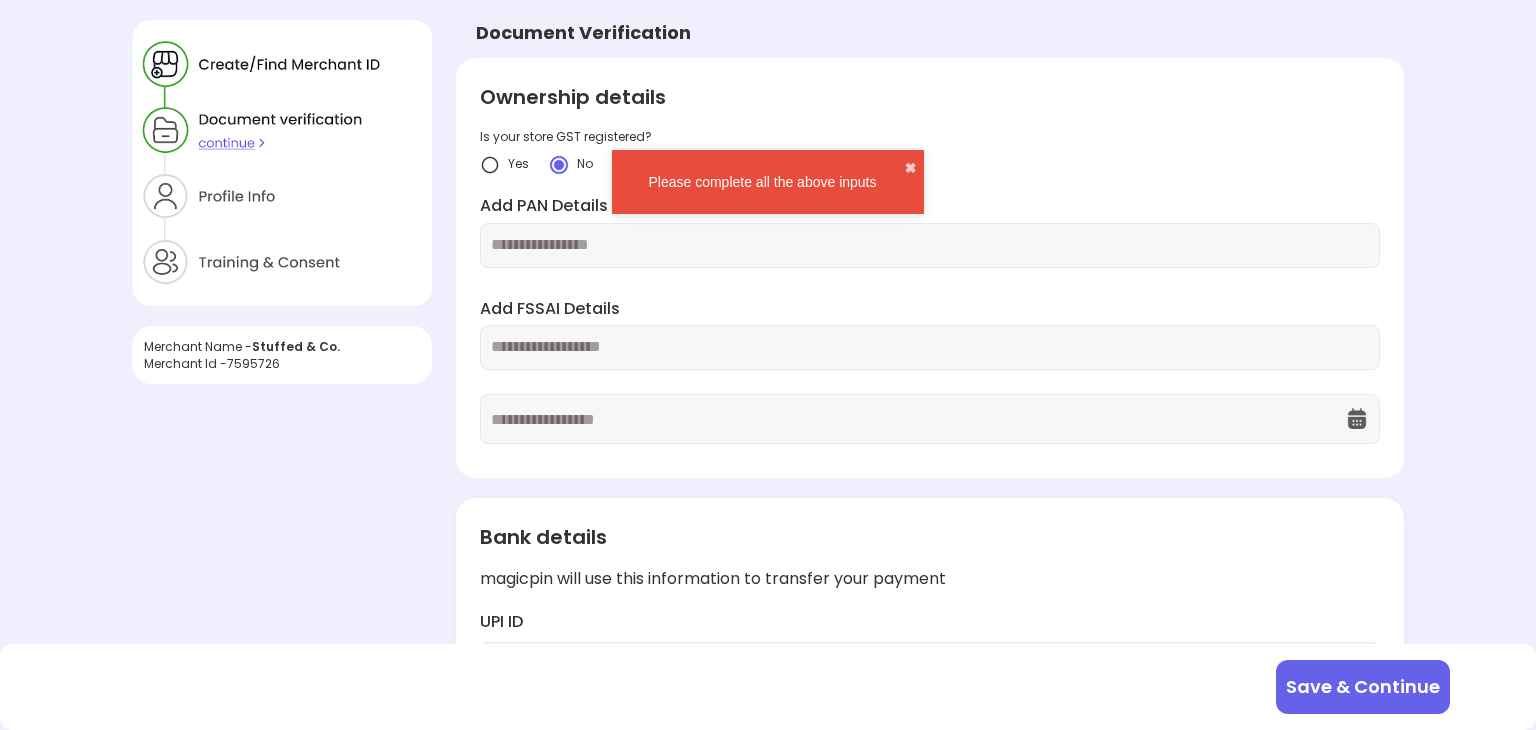 click at bounding box center [930, 245] 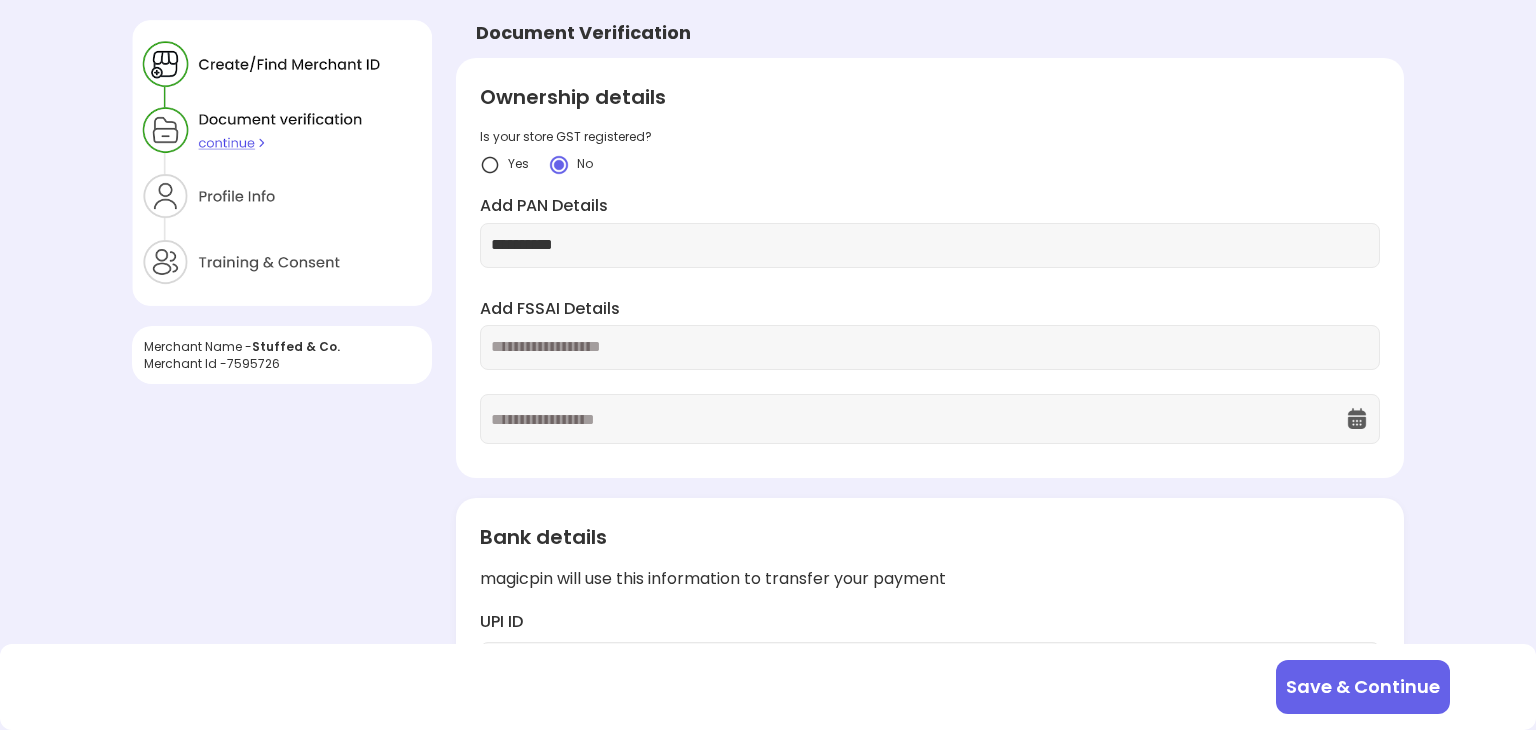type on "**********" 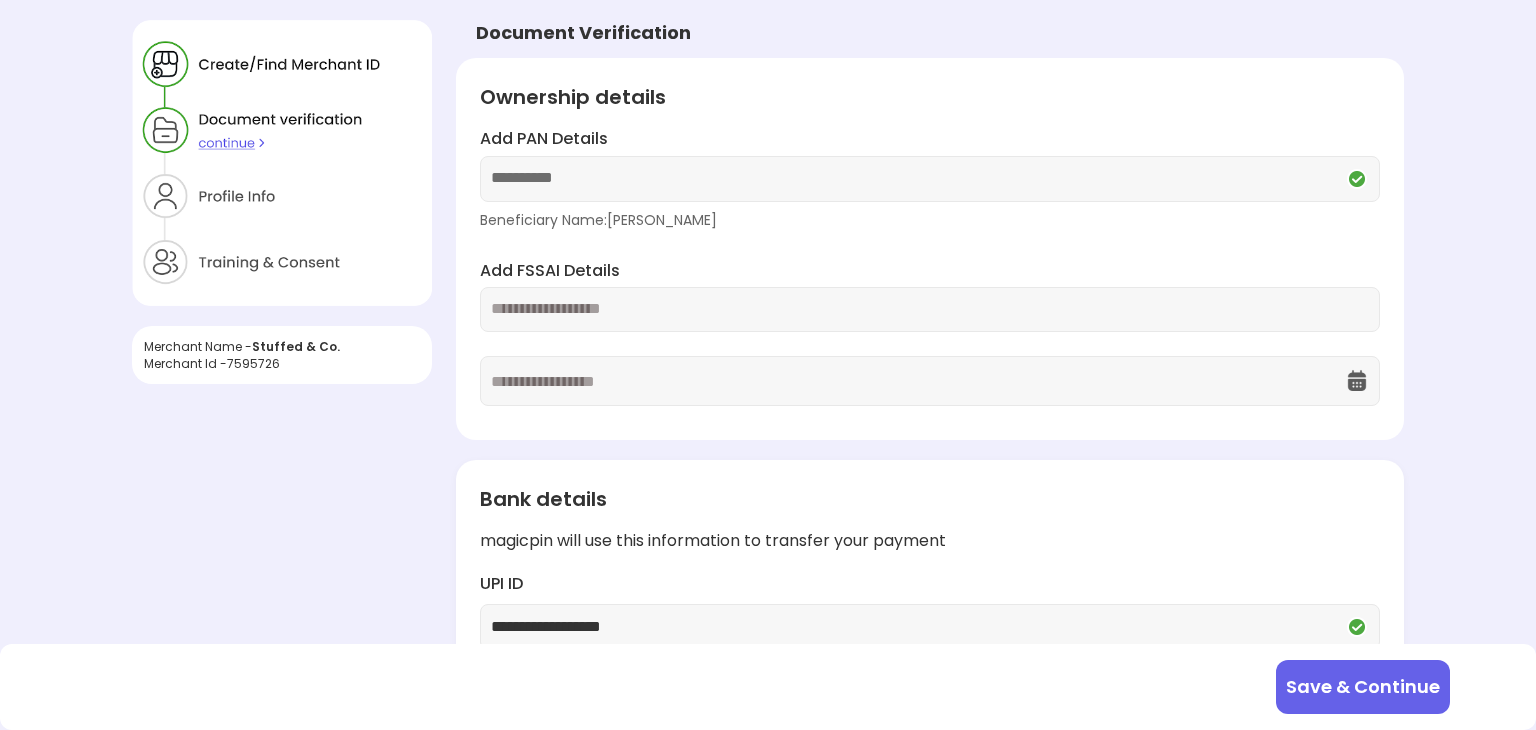 click on "Save & Continue" at bounding box center (1363, 687) 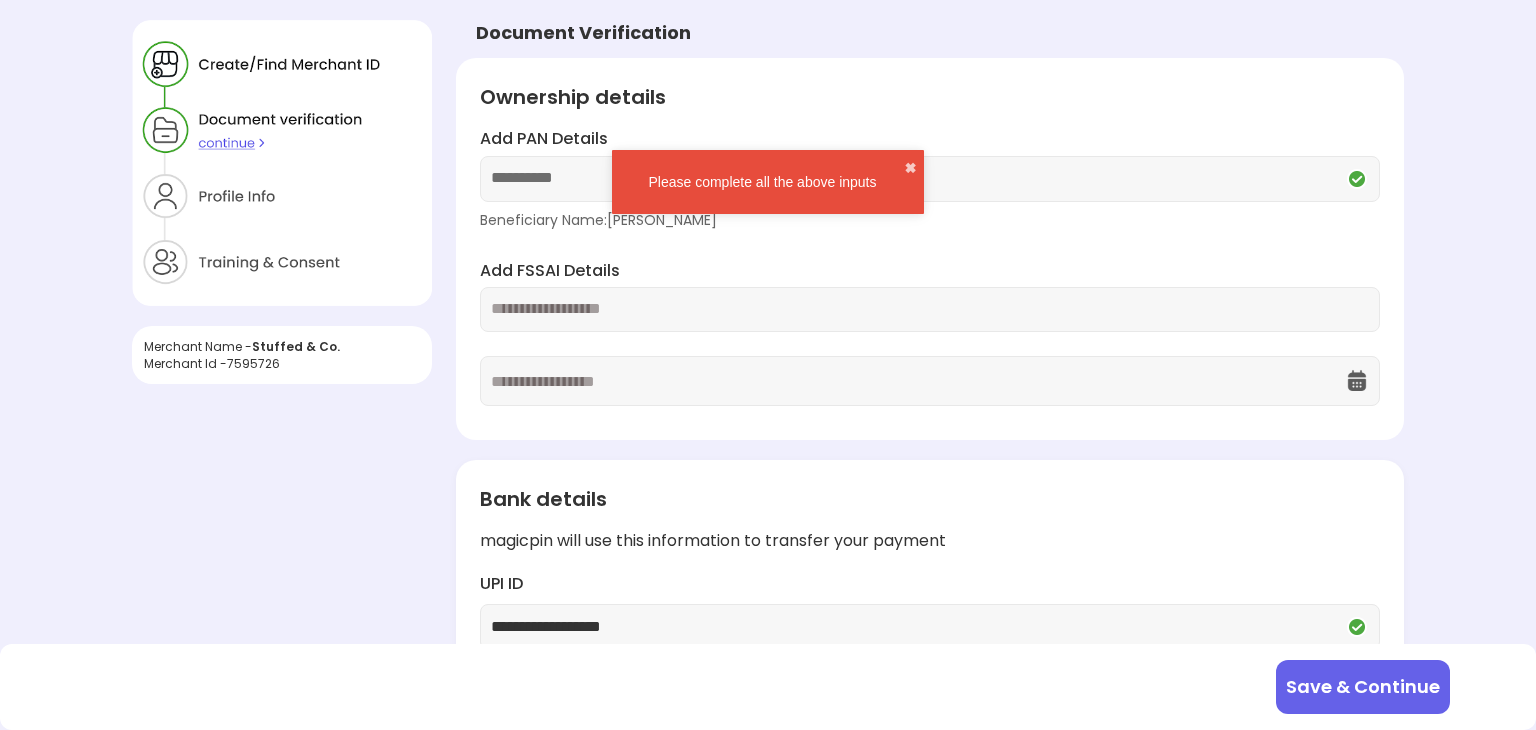 click at bounding box center [930, 309] 